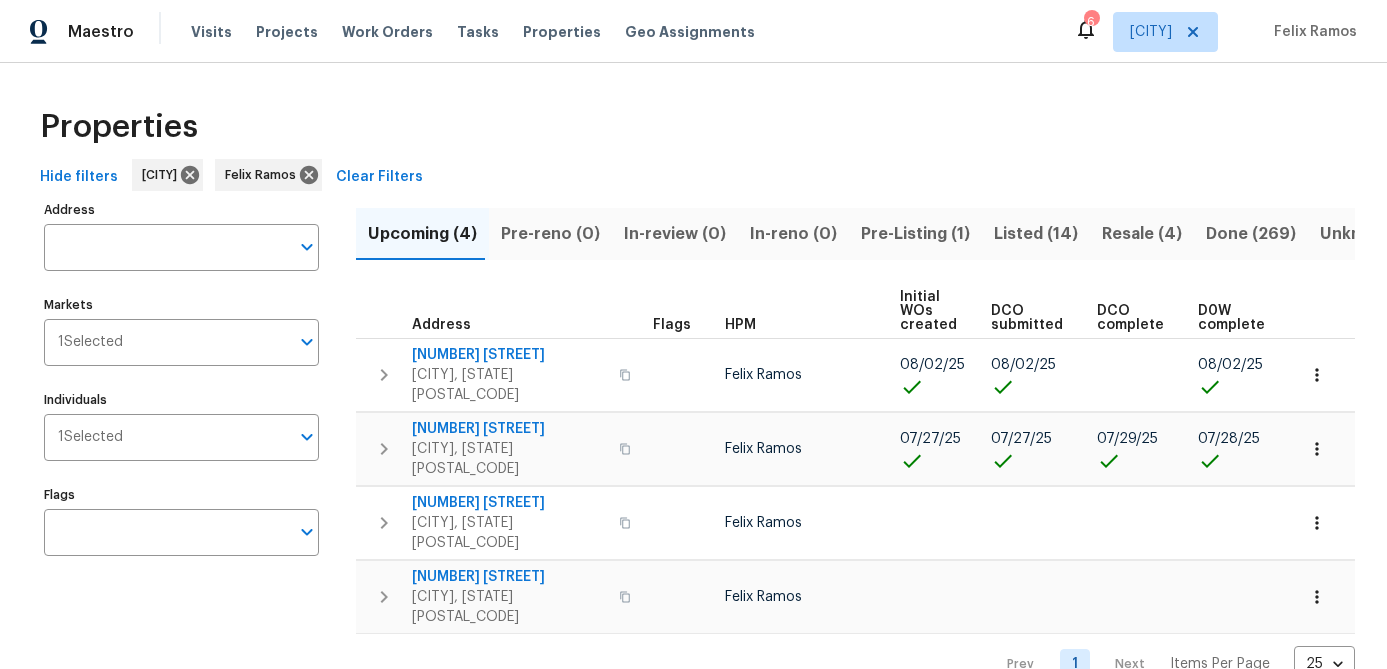 scroll, scrollTop: 0, scrollLeft: 0, axis: both 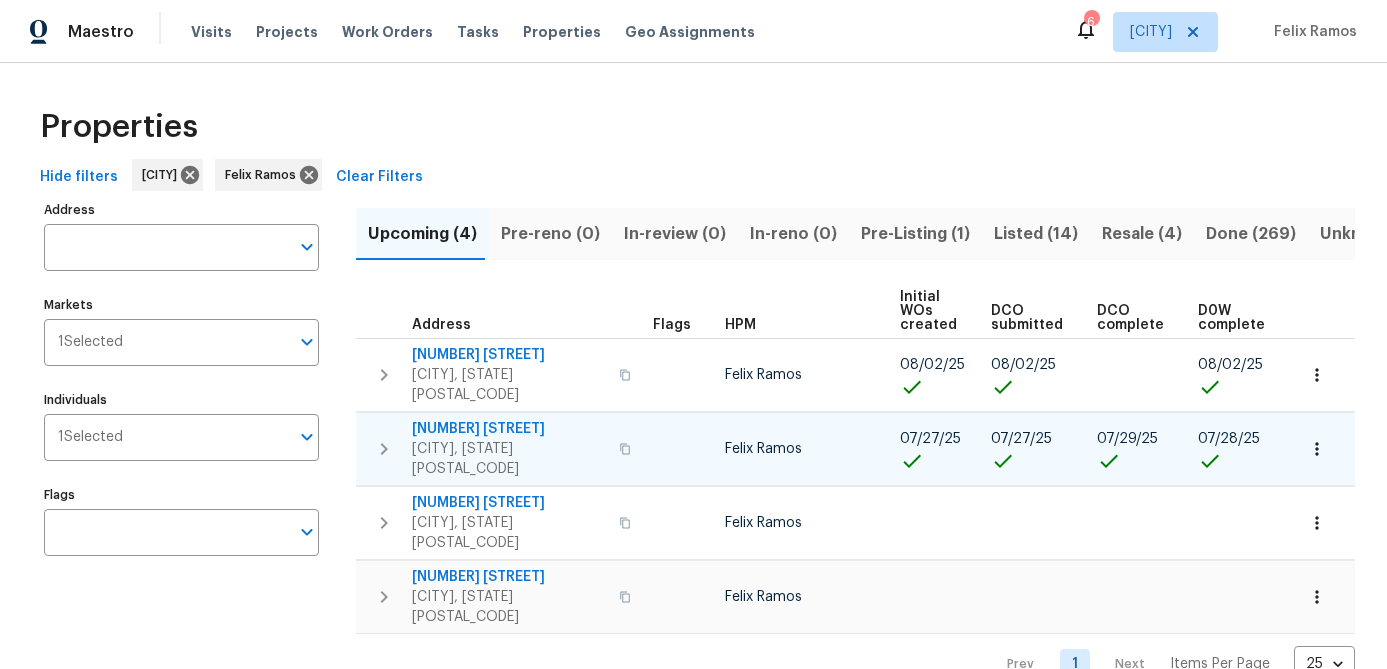click on "San Antonio, TX 78254" at bounding box center (509, 459) 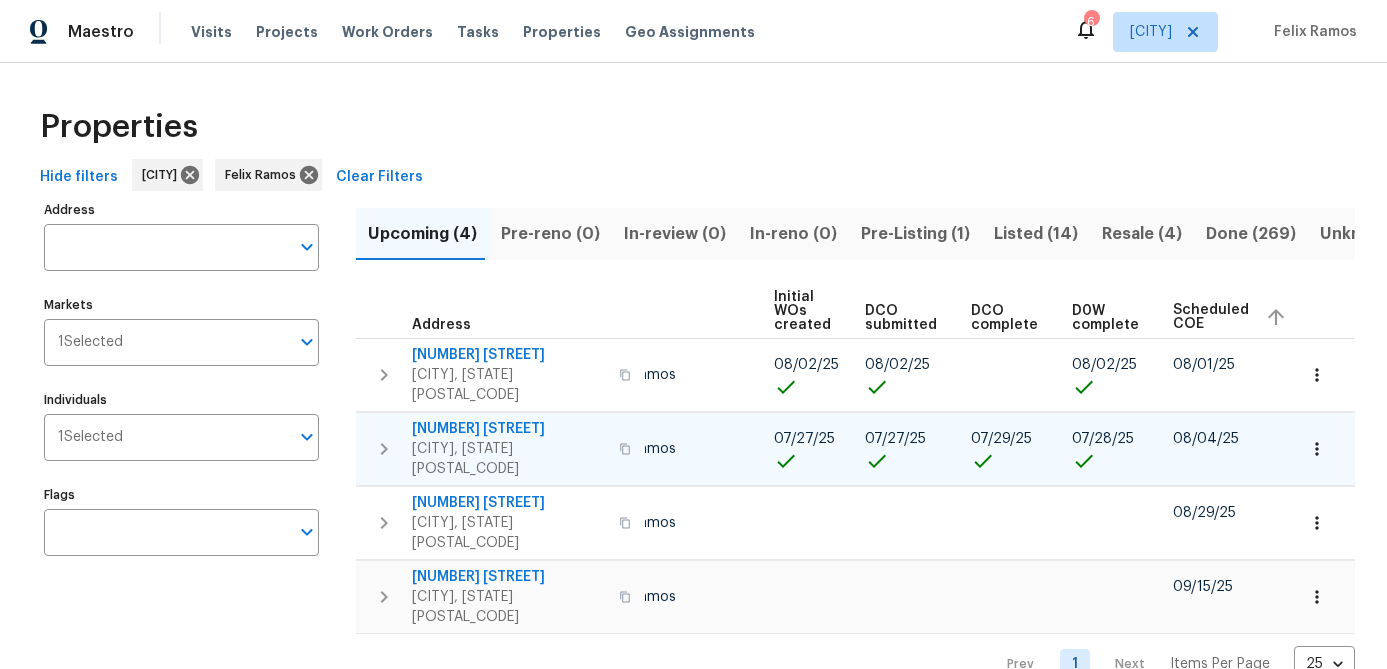 scroll, scrollTop: 0, scrollLeft: 123, axis: horizontal 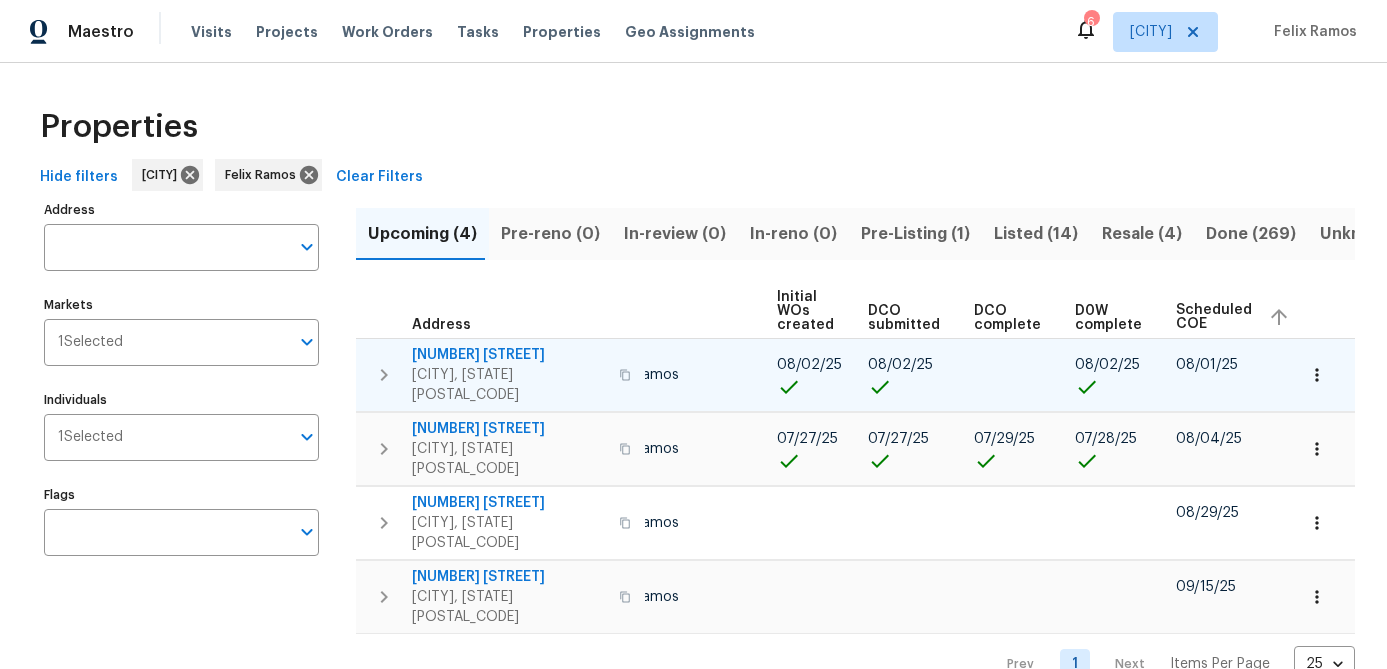 click on "San Antonio, TX 78252" at bounding box center [509, 385] 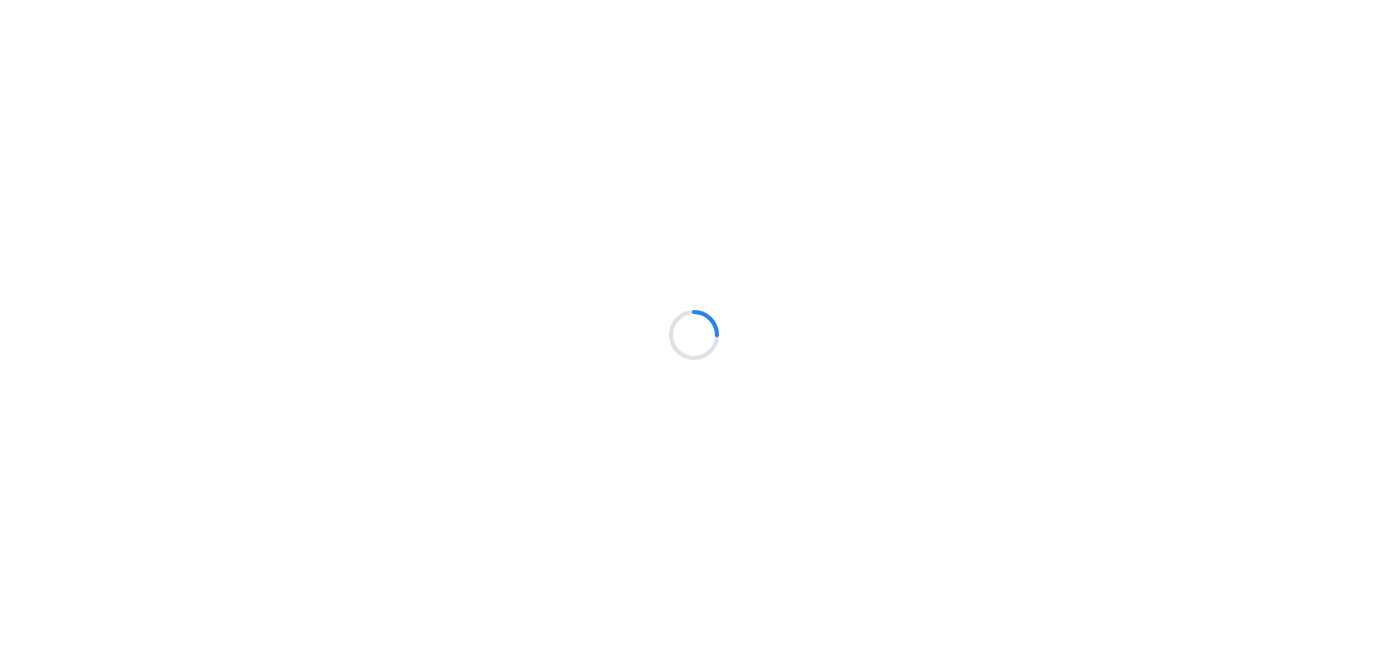 scroll, scrollTop: 0, scrollLeft: 0, axis: both 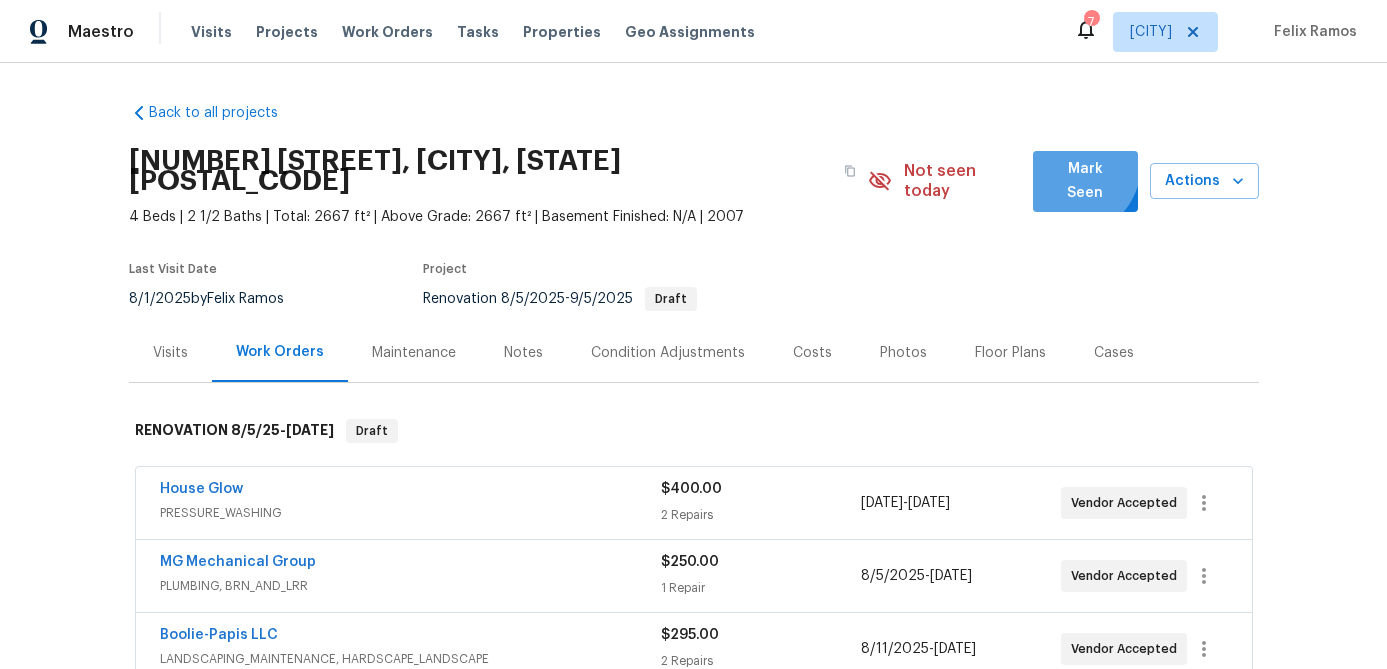 click on "Mark Seen" at bounding box center (1085, 181) 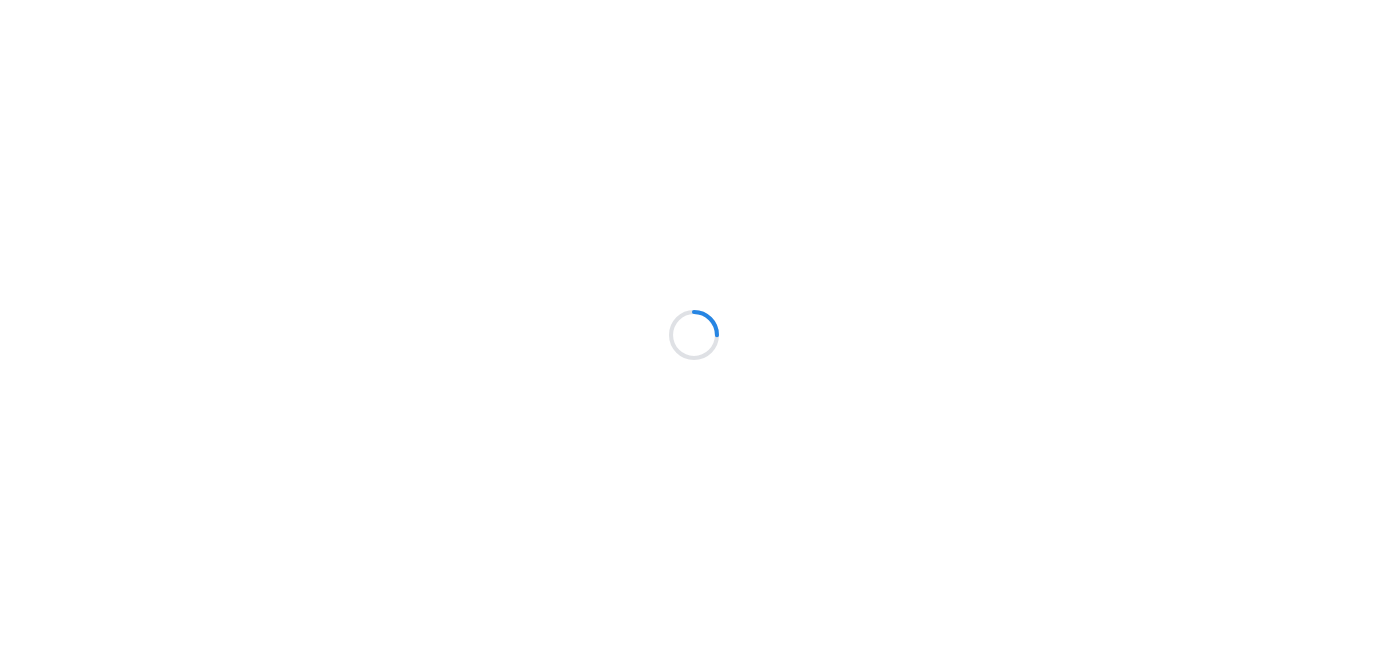 scroll, scrollTop: 0, scrollLeft: 0, axis: both 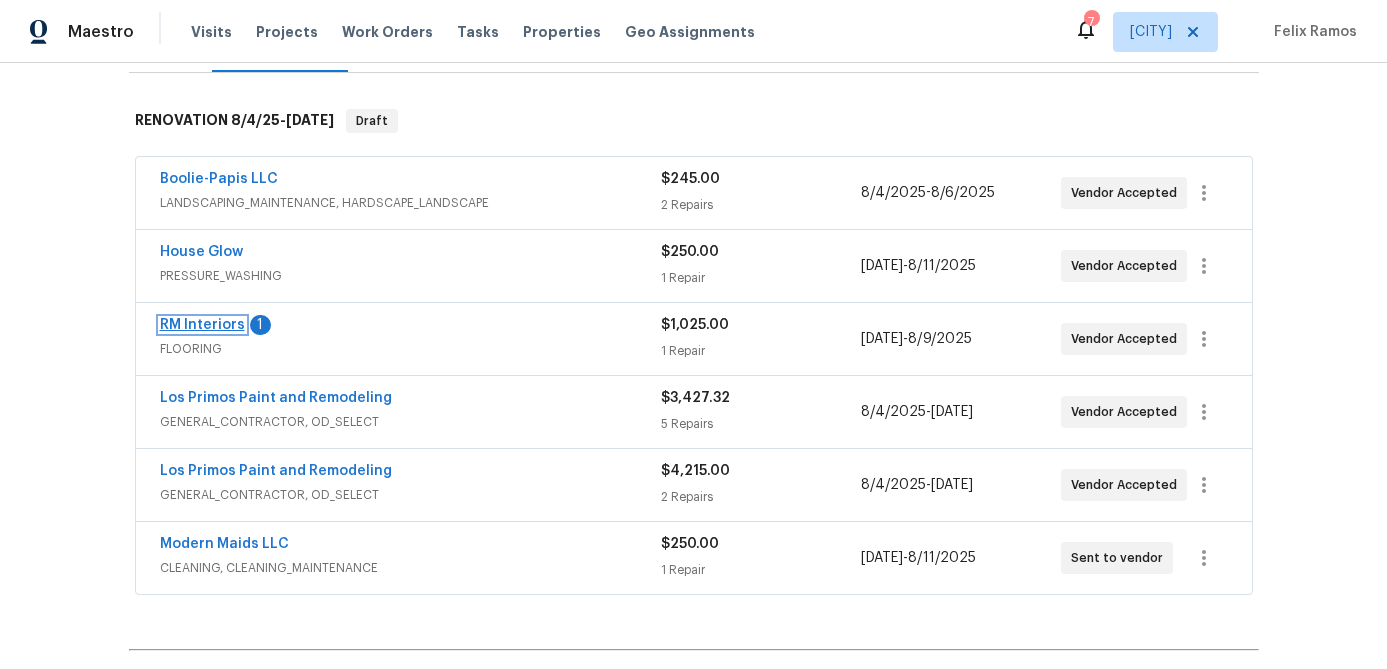 click on "RM Interiors" at bounding box center (202, 325) 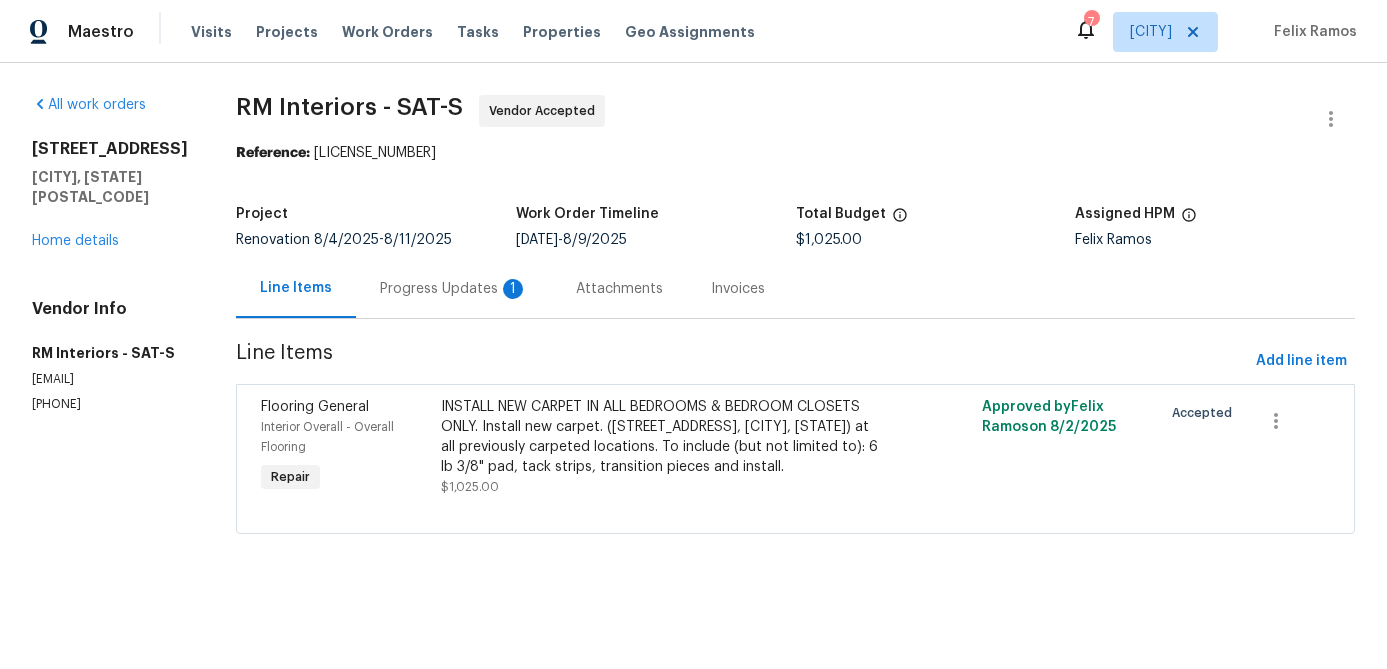 click on "Progress Updates 1" at bounding box center (454, 289) 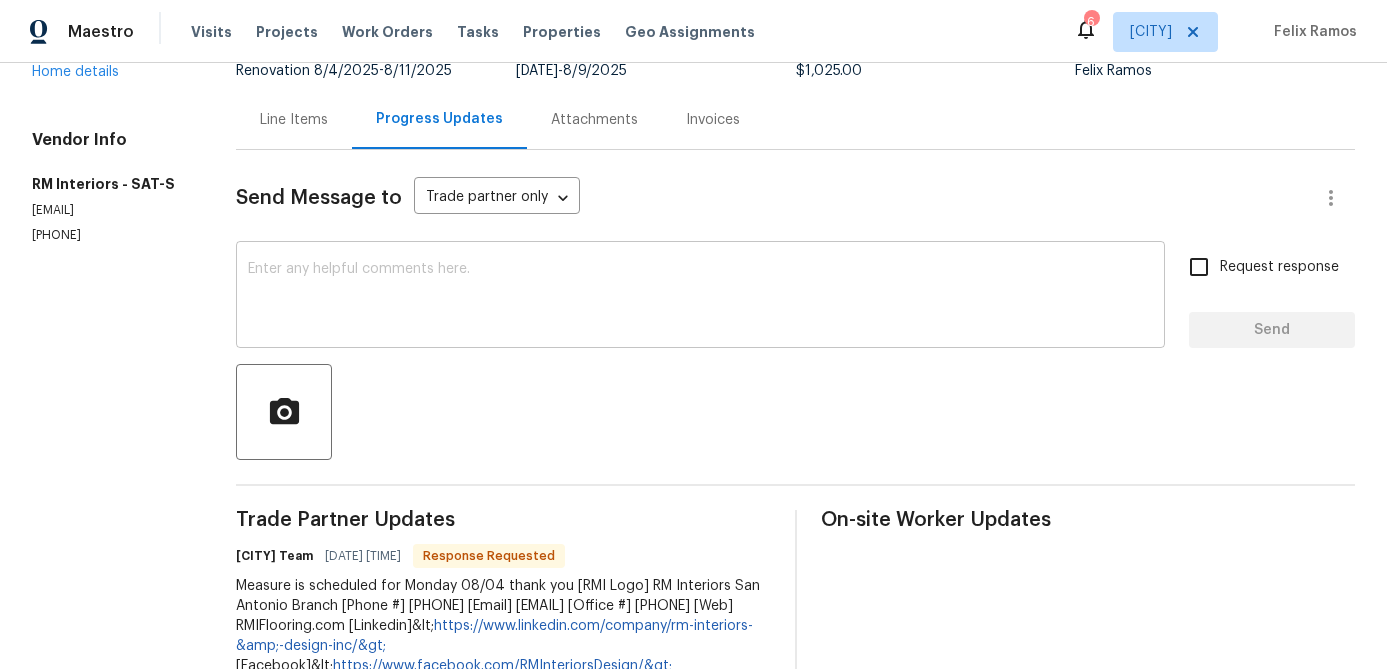 scroll, scrollTop: 245, scrollLeft: 0, axis: vertical 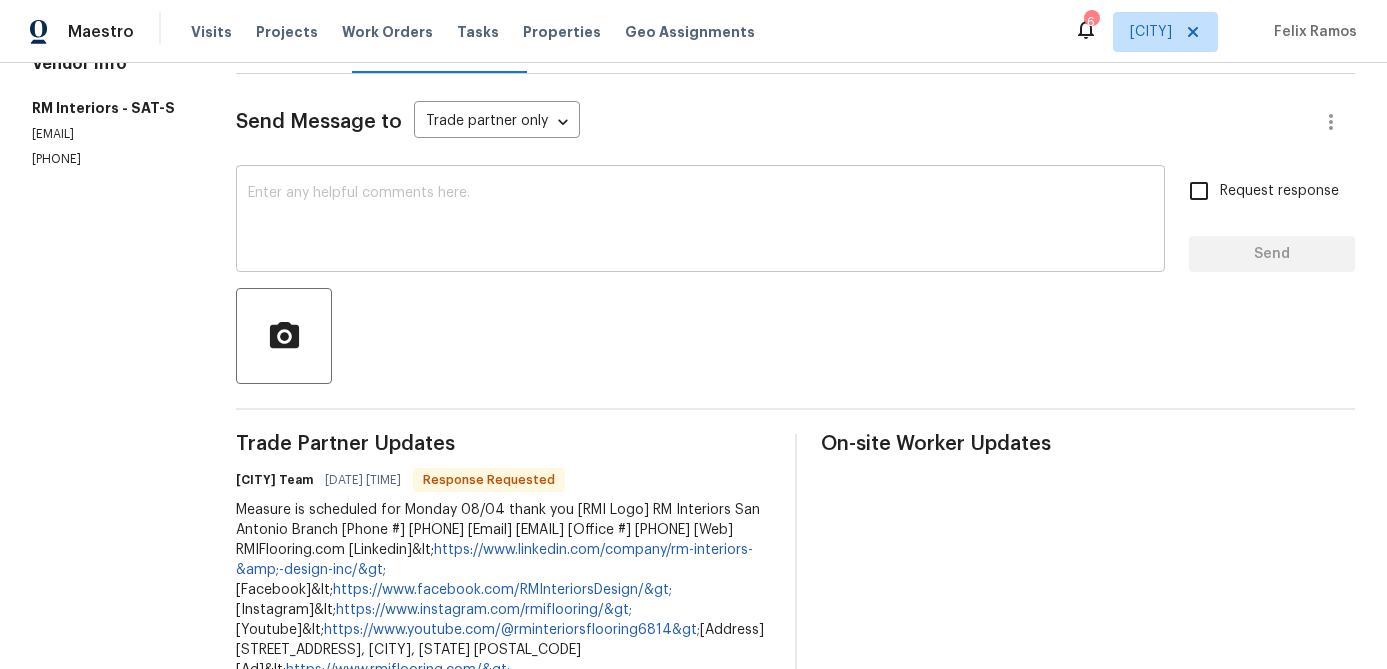 click at bounding box center [700, 221] 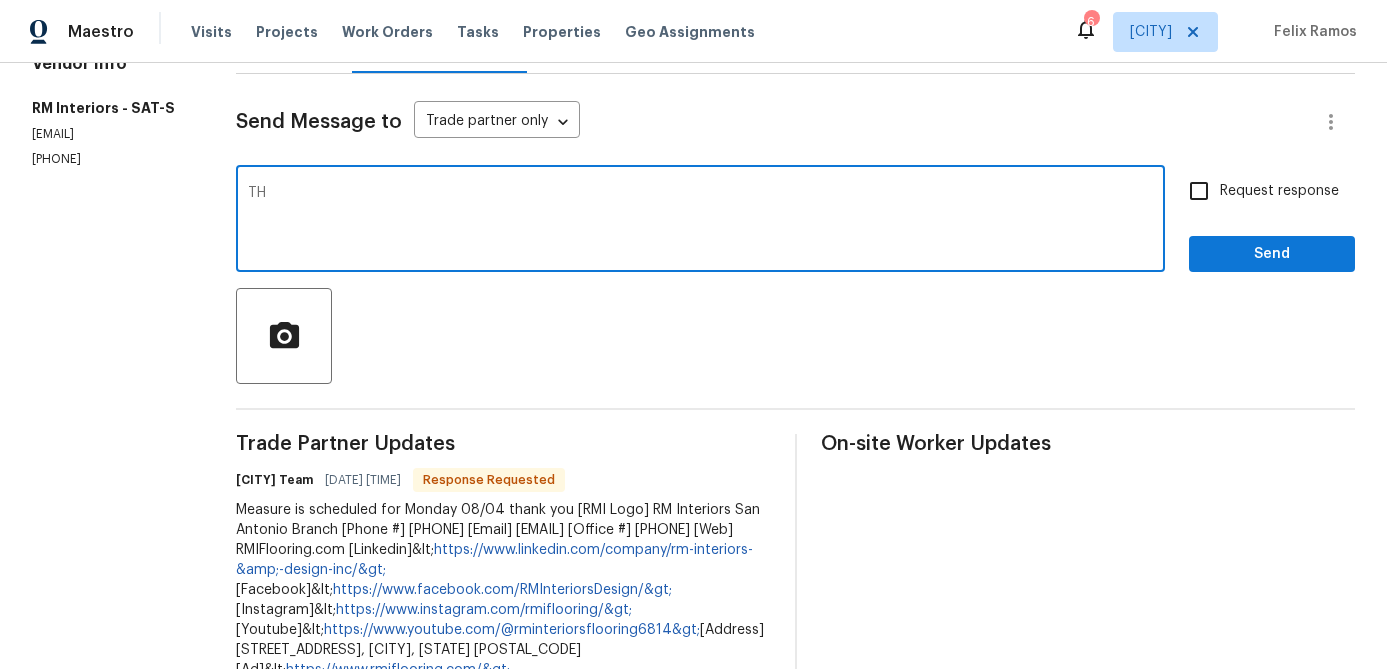 type on "T" 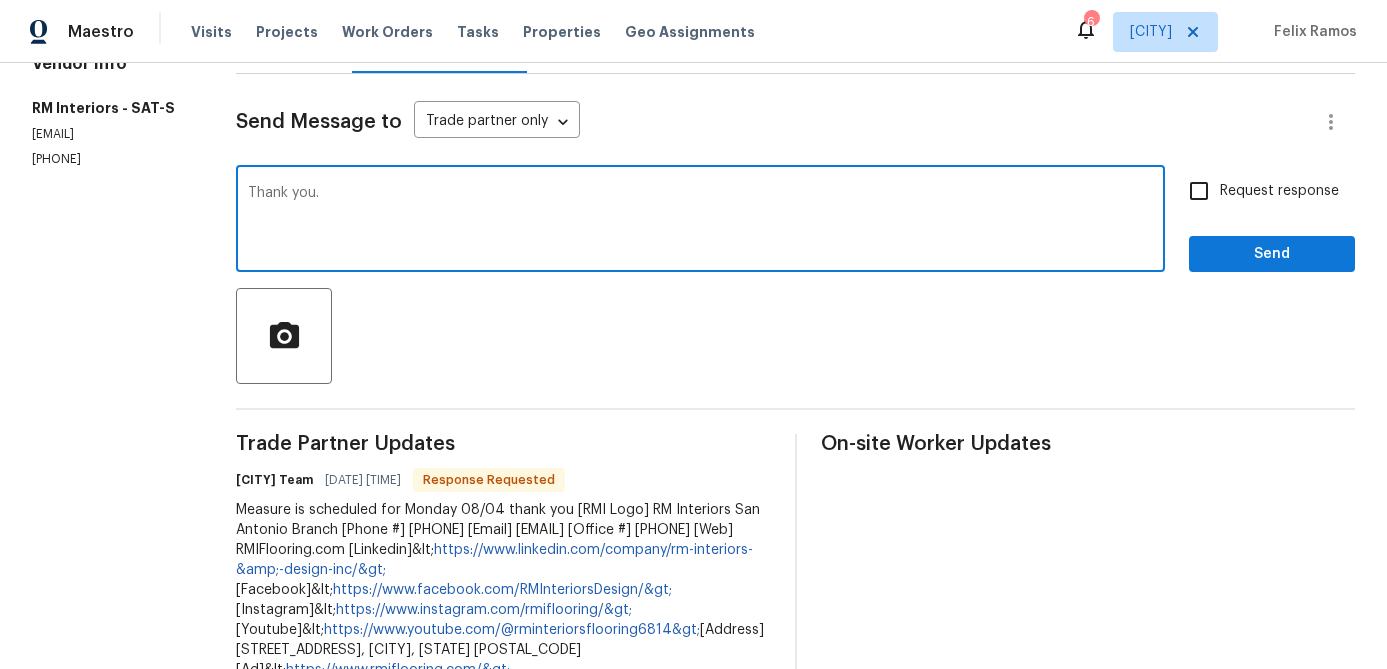 type on "Thank you." 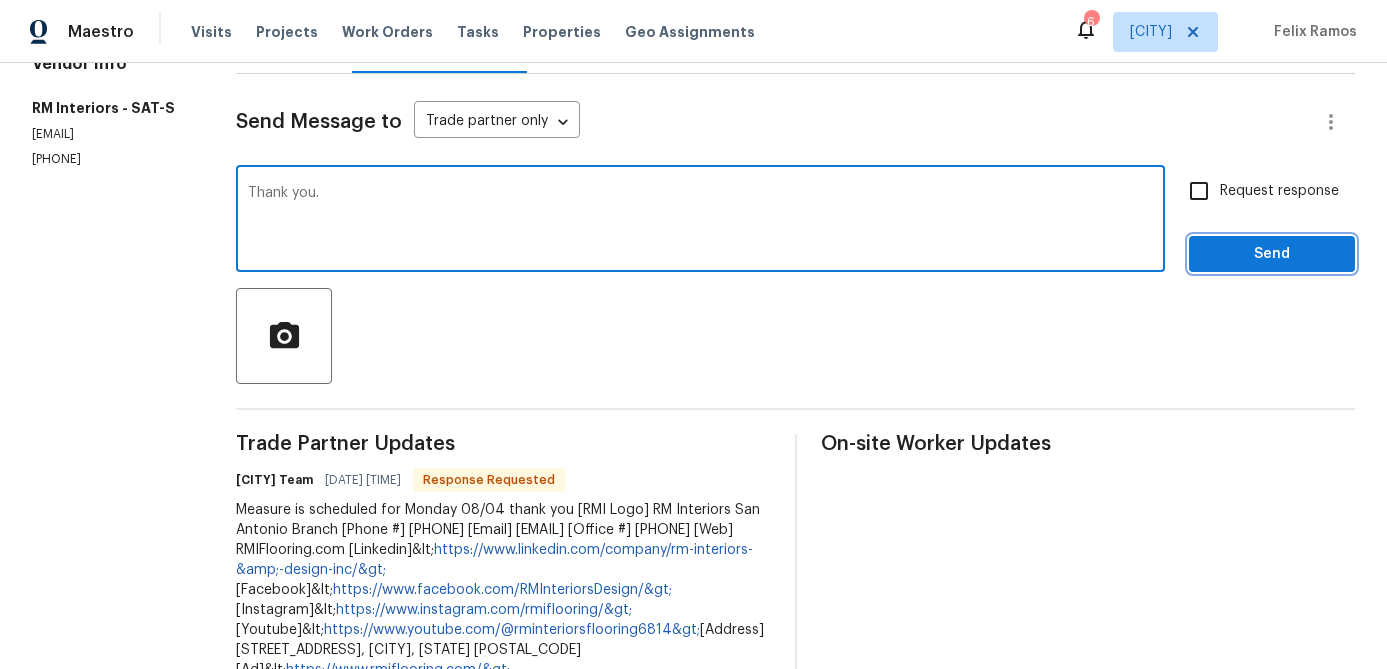 click on "Send" at bounding box center [1272, 254] 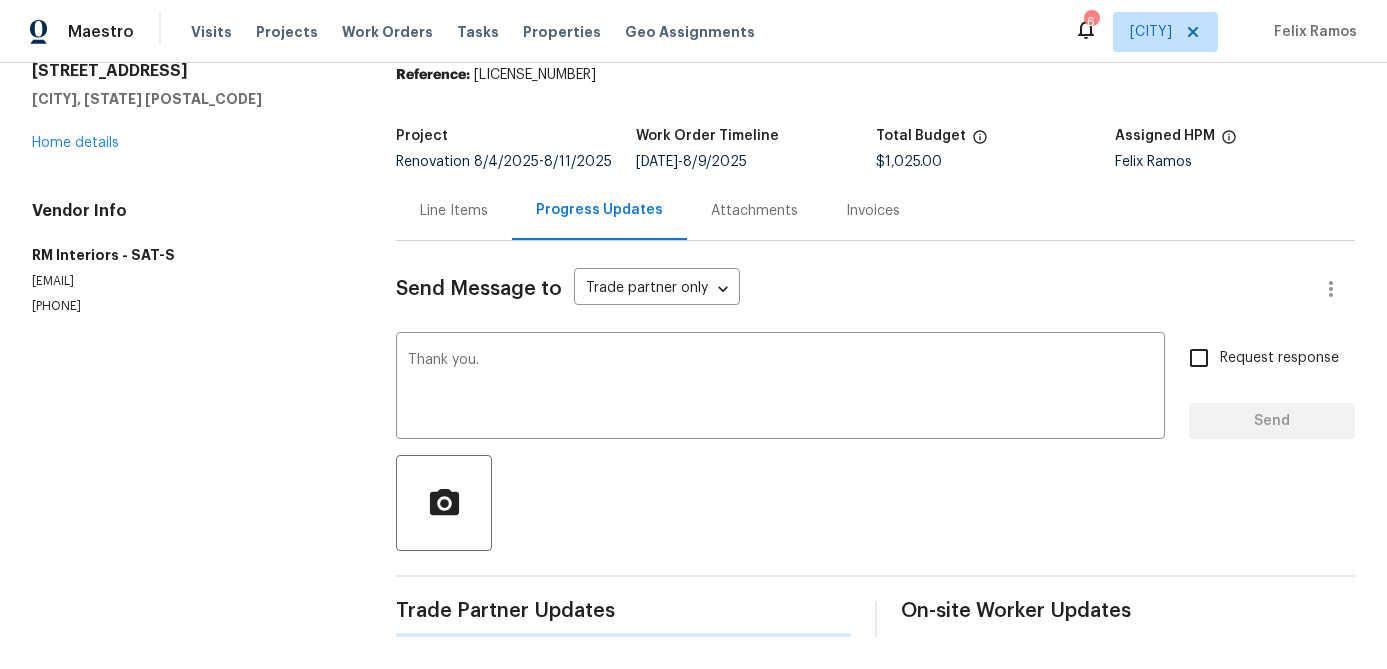type 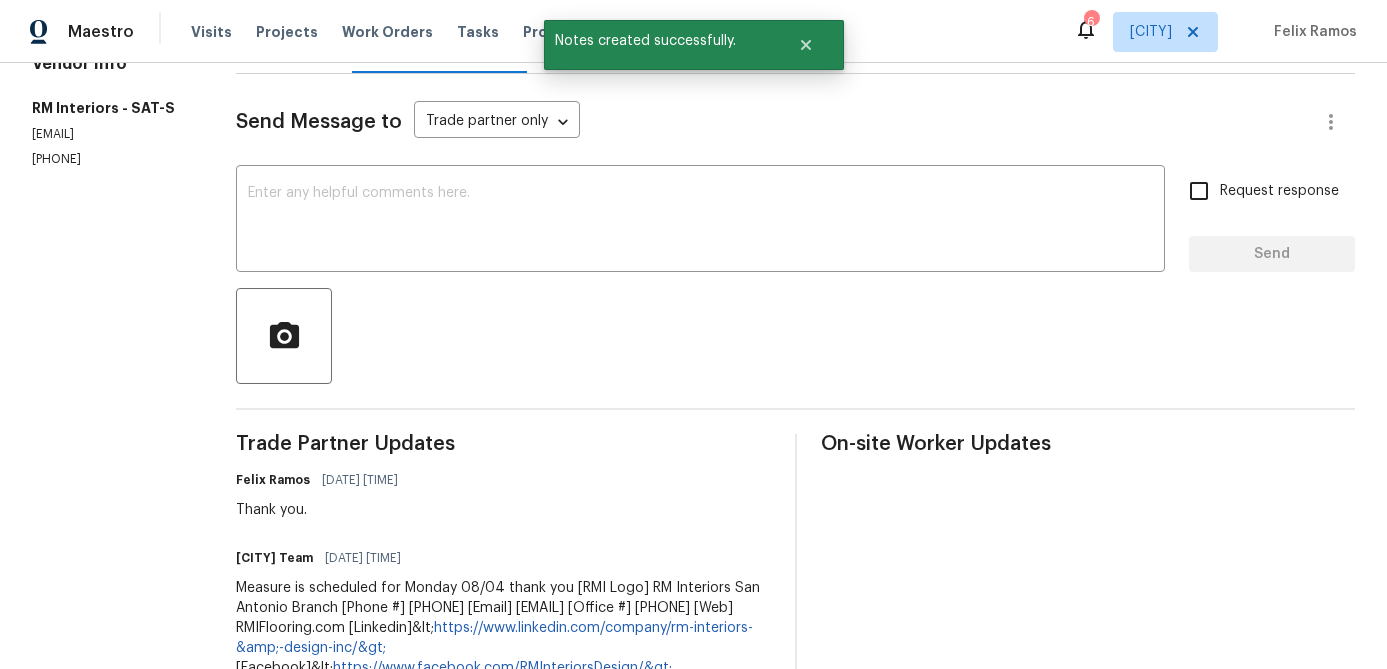 scroll, scrollTop: 0, scrollLeft: 0, axis: both 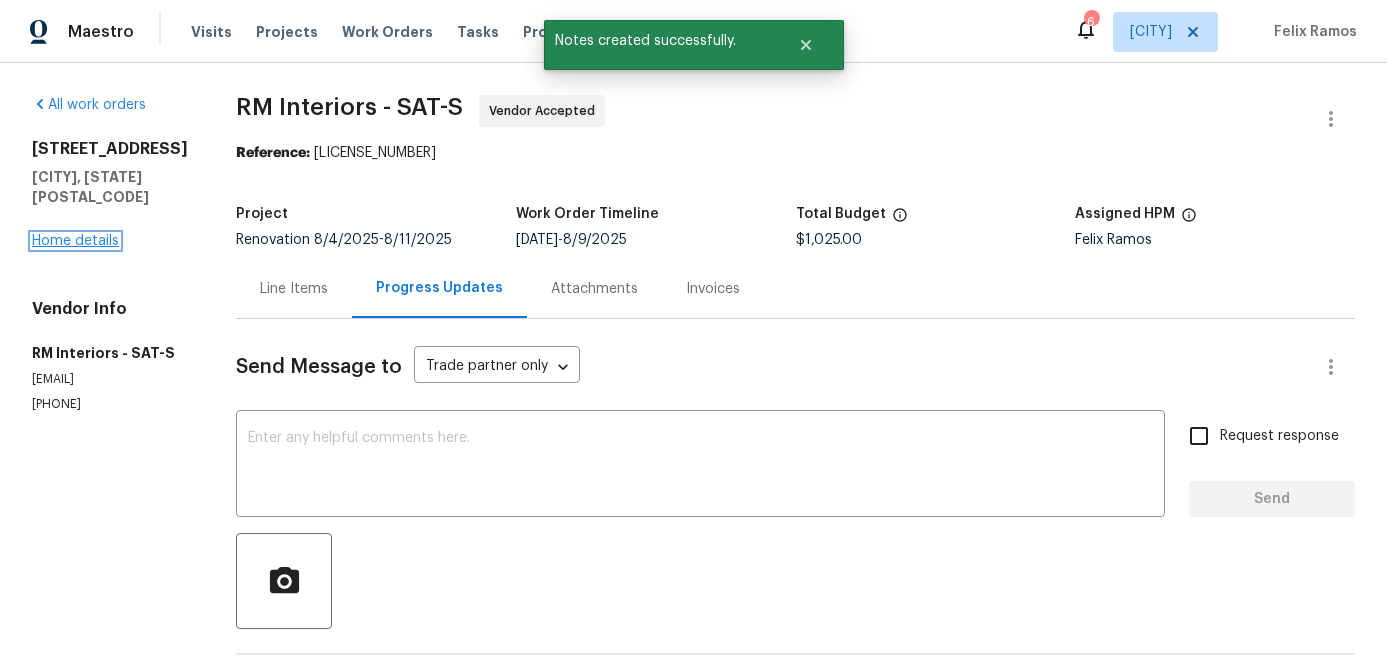 click on "Home details" at bounding box center [75, 241] 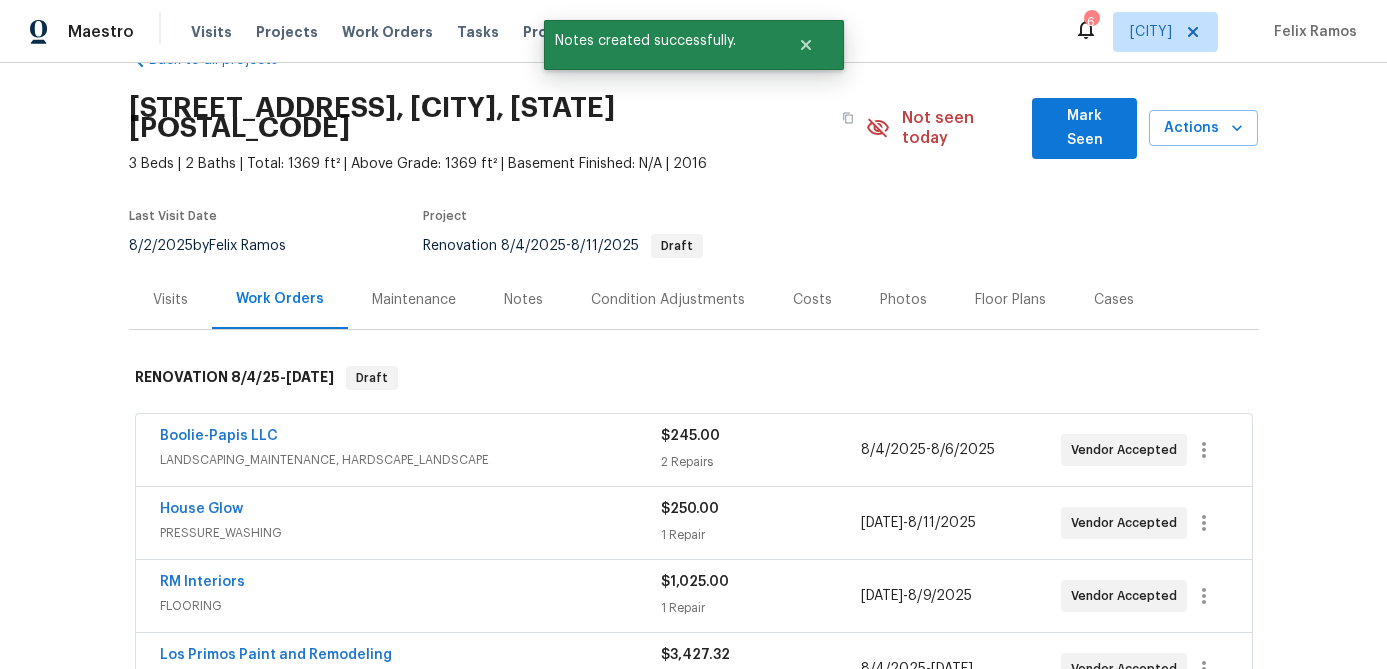 scroll, scrollTop: 0, scrollLeft: 0, axis: both 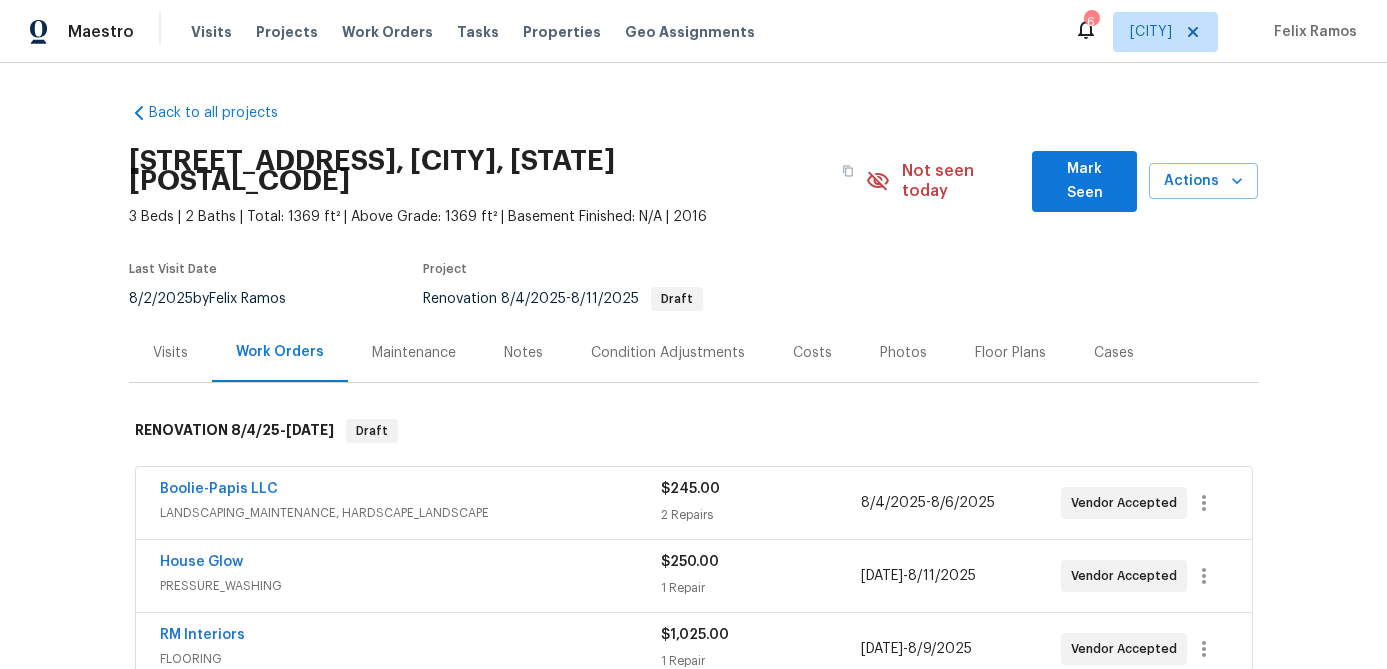 click on "Mark Seen" at bounding box center (1084, 181) 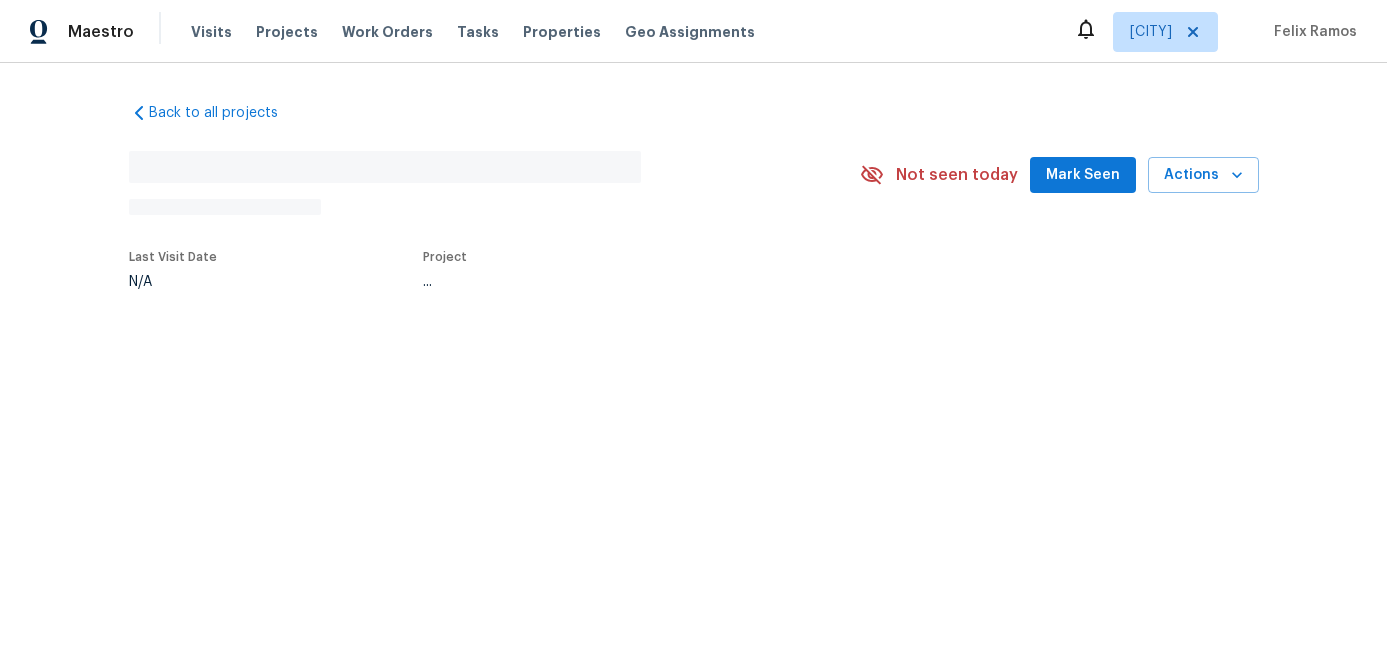 scroll, scrollTop: 0, scrollLeft: 0, axis: both 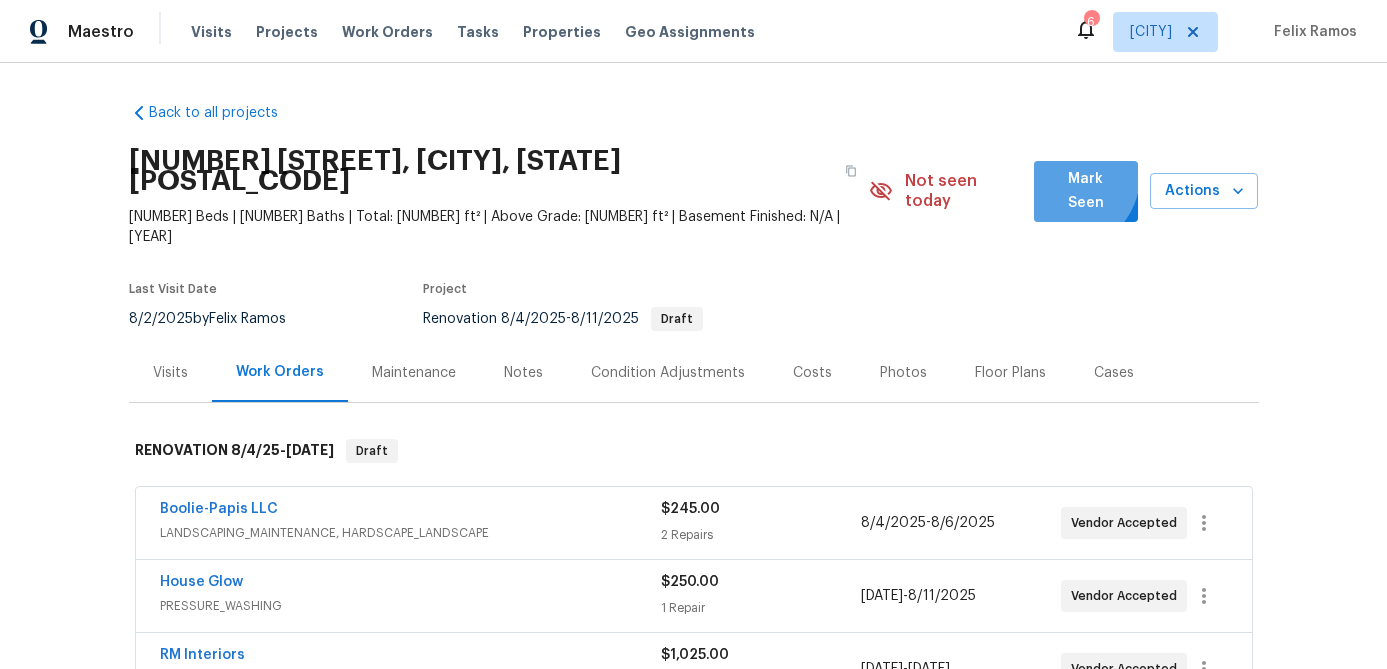 click on "Mark Seen" at bounding box center [1086, 191] 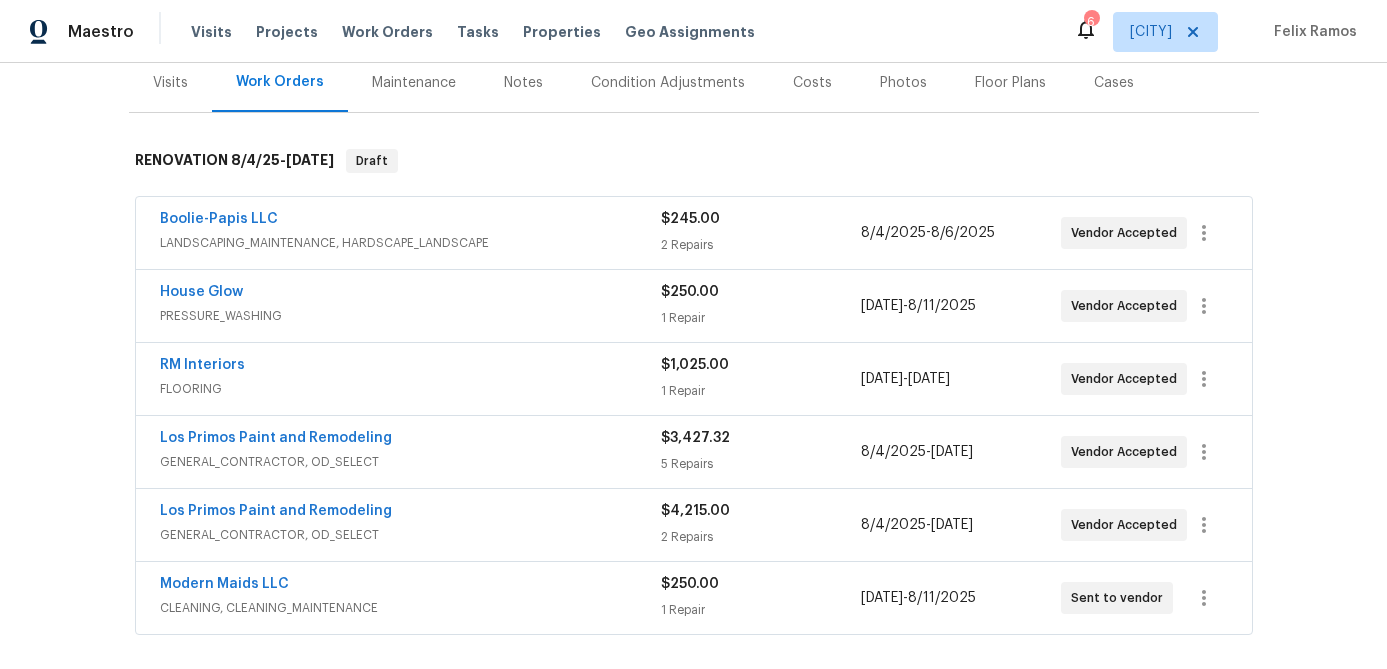 scroll, scrollTop: 262, scrollLeft: 0, axis: vertical 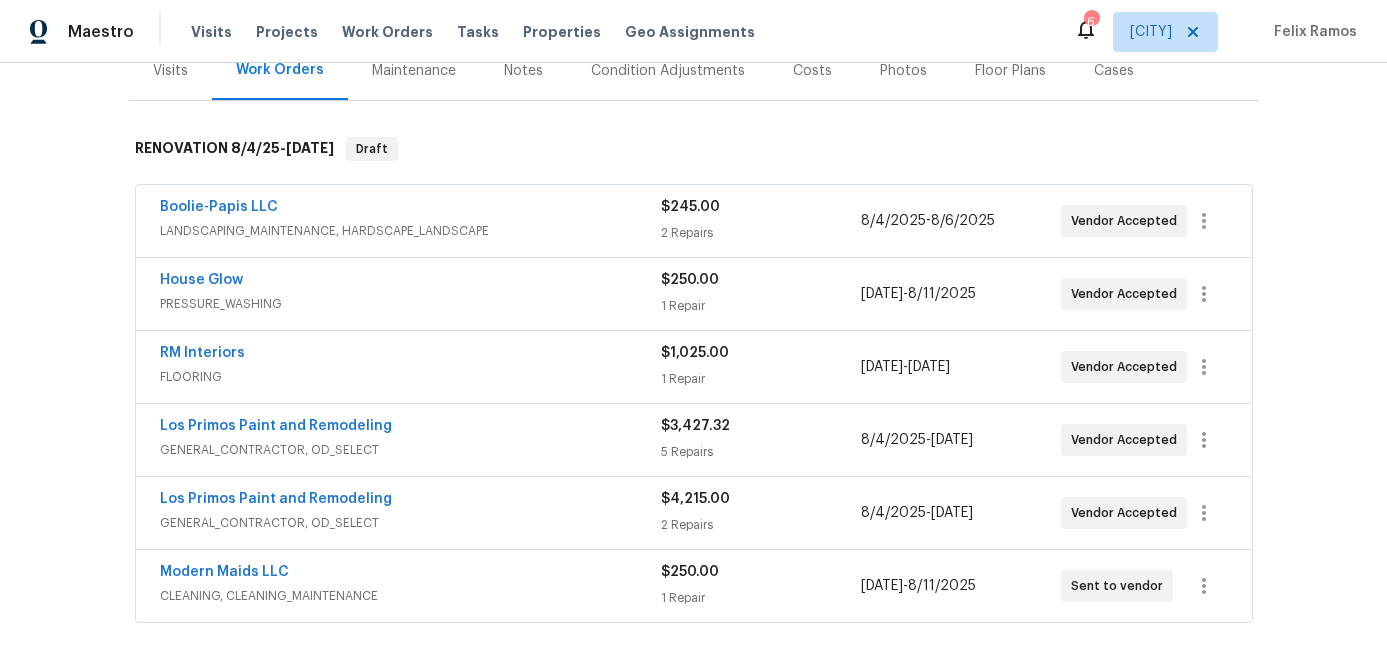 click on "GENERAL_CONTRACTOR, OD_SELECT" at bounding box center (410, 523) 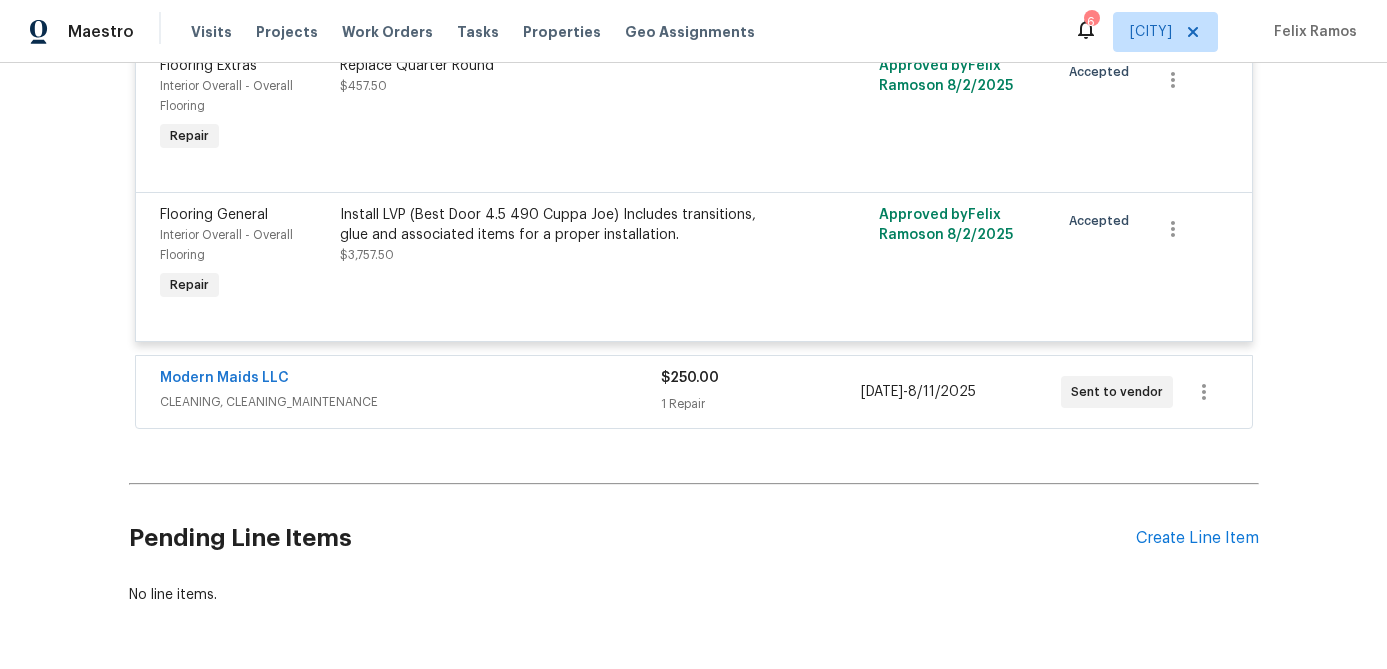 scroll, scrollTop: 754, scrollLeft: 0, axis: vertical 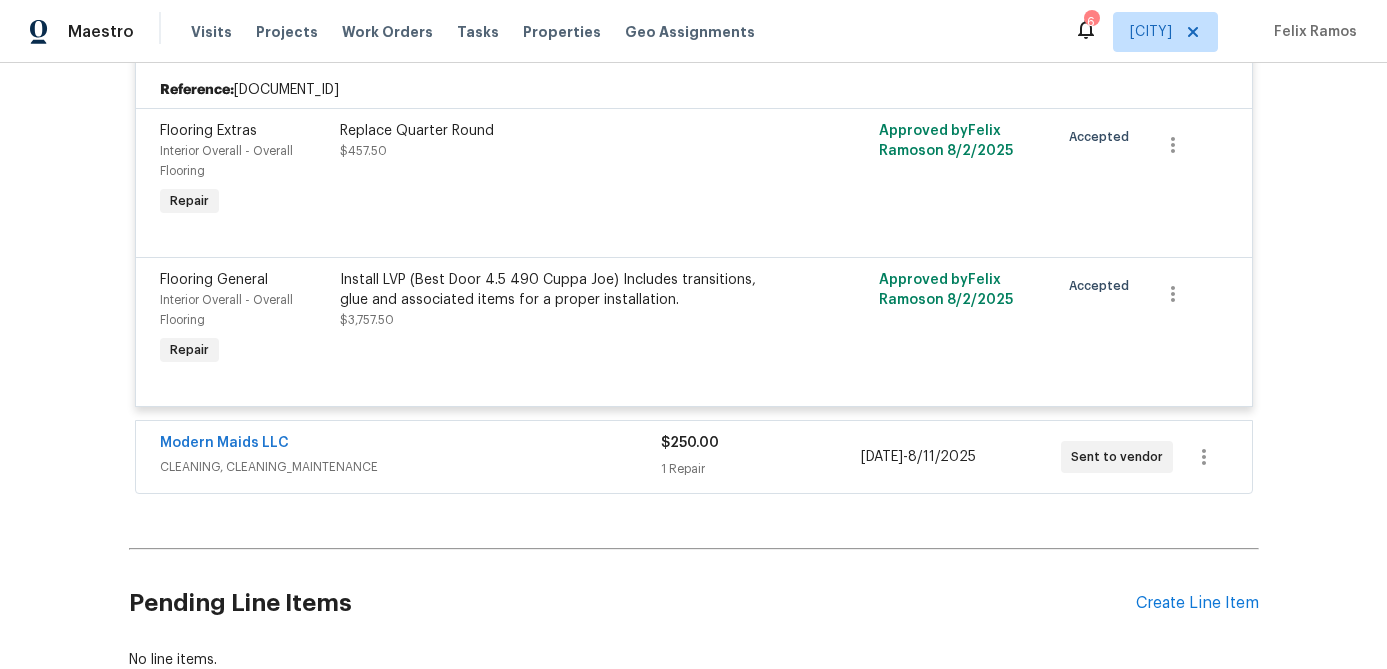 click on "Install LVP (Best Door 4.5 490 Cuppa Joe) Includes transitions, glue and associated items for a proper installation." at bounding box center [559, 290] 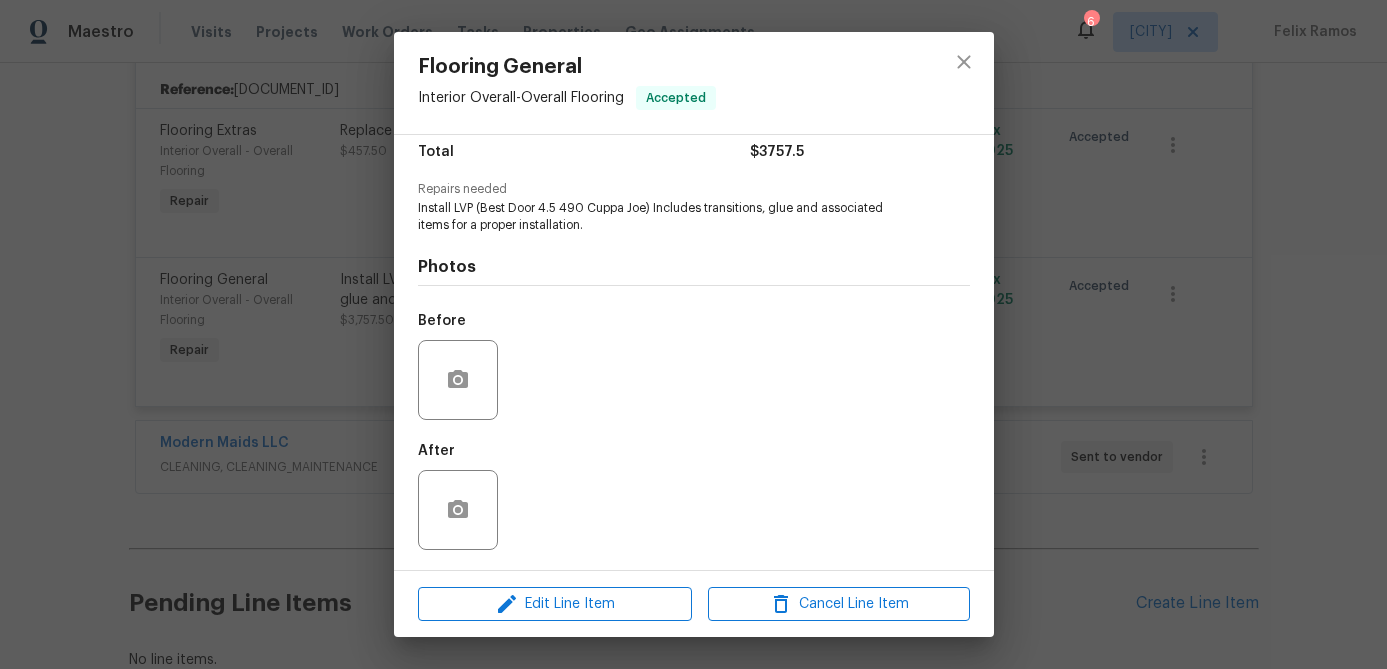 scroll, scrollTop: 0, scrollLeft: 0, axis: both 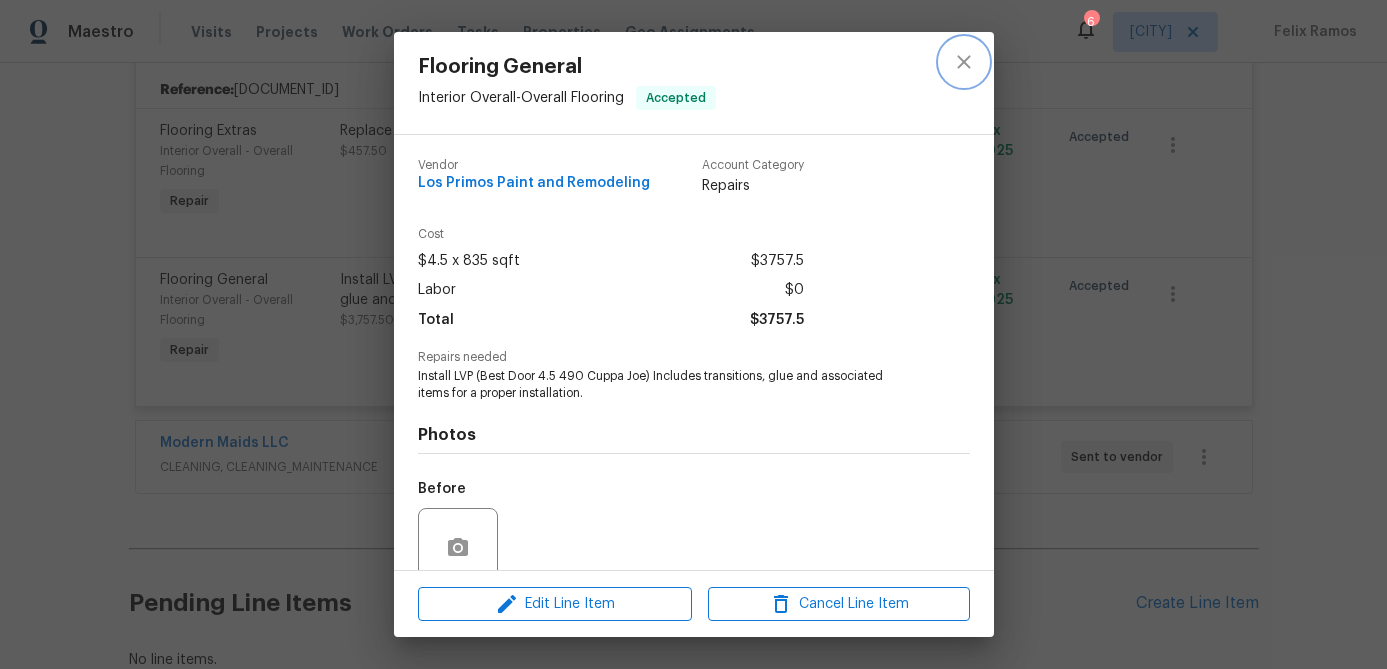 click 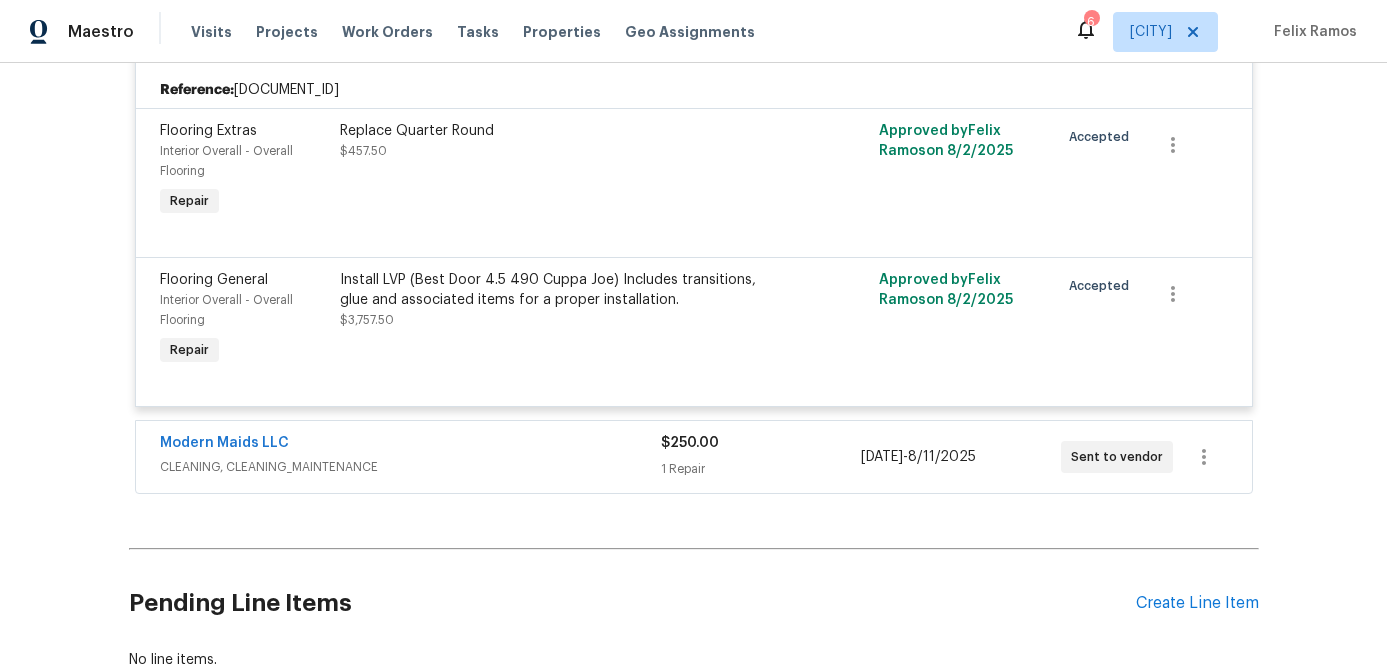 click on "Replace Quarter Round" at bounding box center (559, 131) 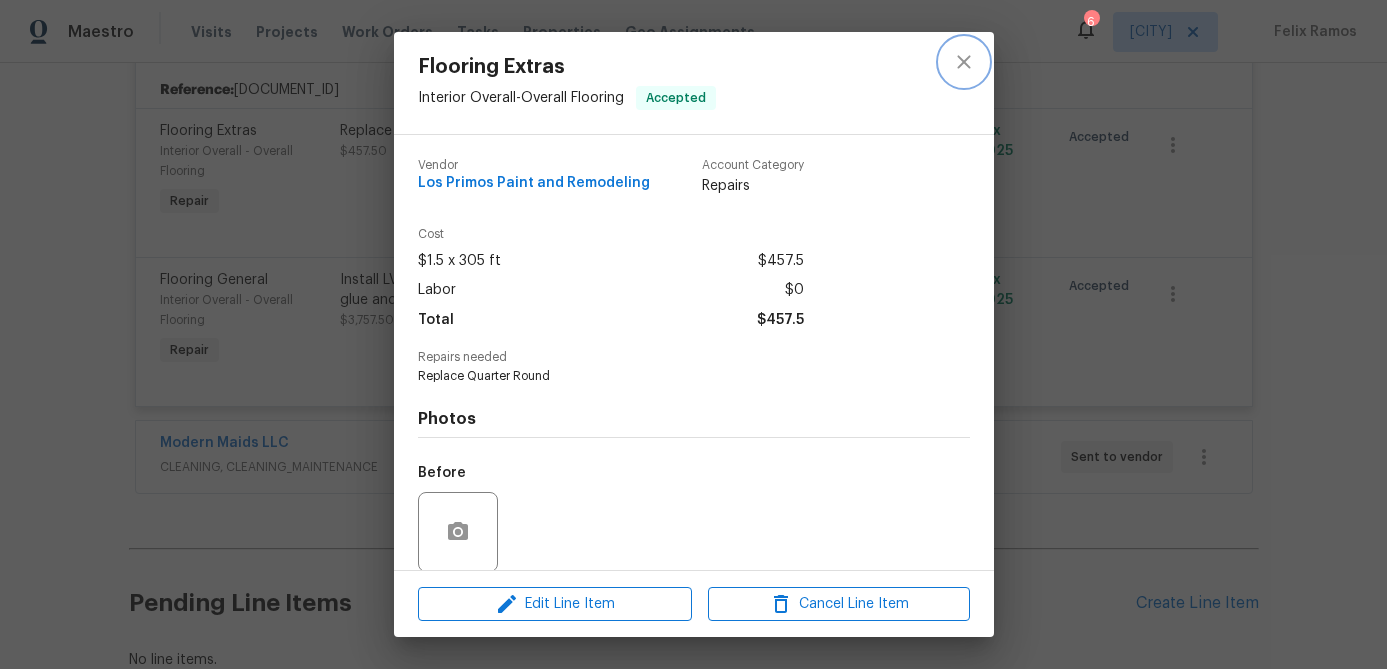 click 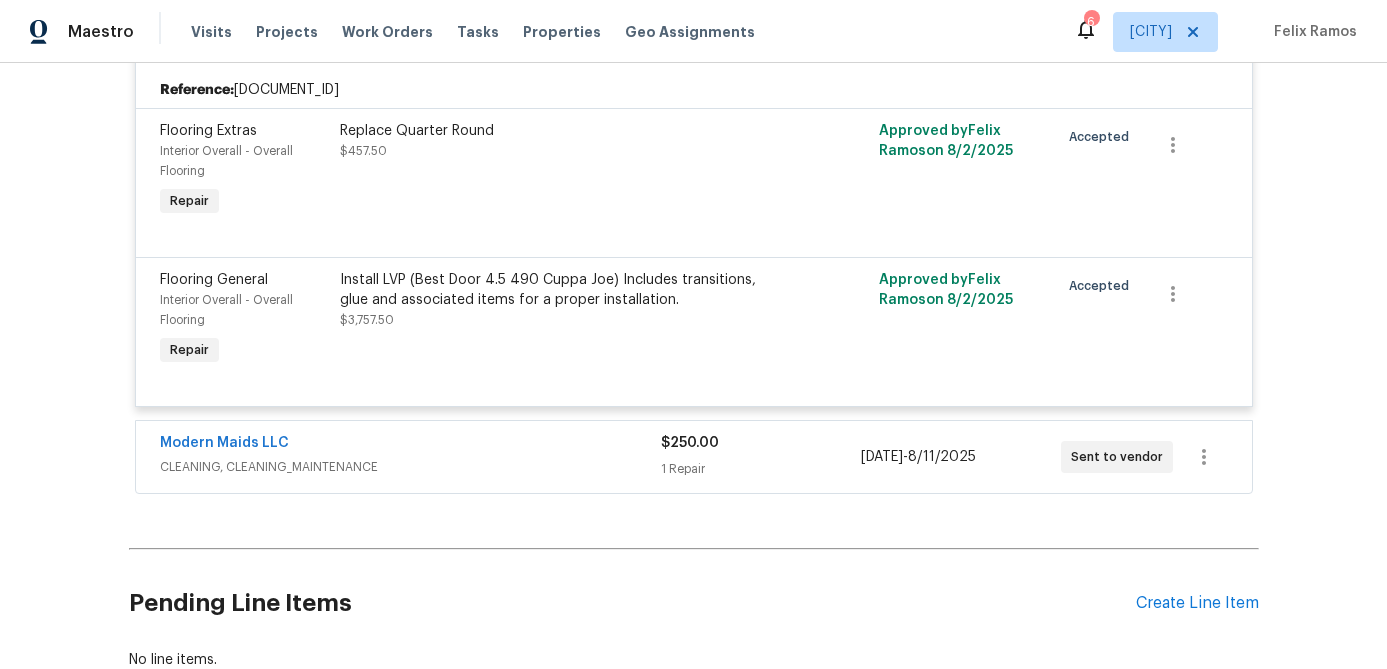 click on "Modern Maids LLC CLEANING, CLEANING_MAINTENANCE $250.00 1 Repair 8/7/2025  -  8/11/2025 Sent to vendor" at bounding box center [694, 457] 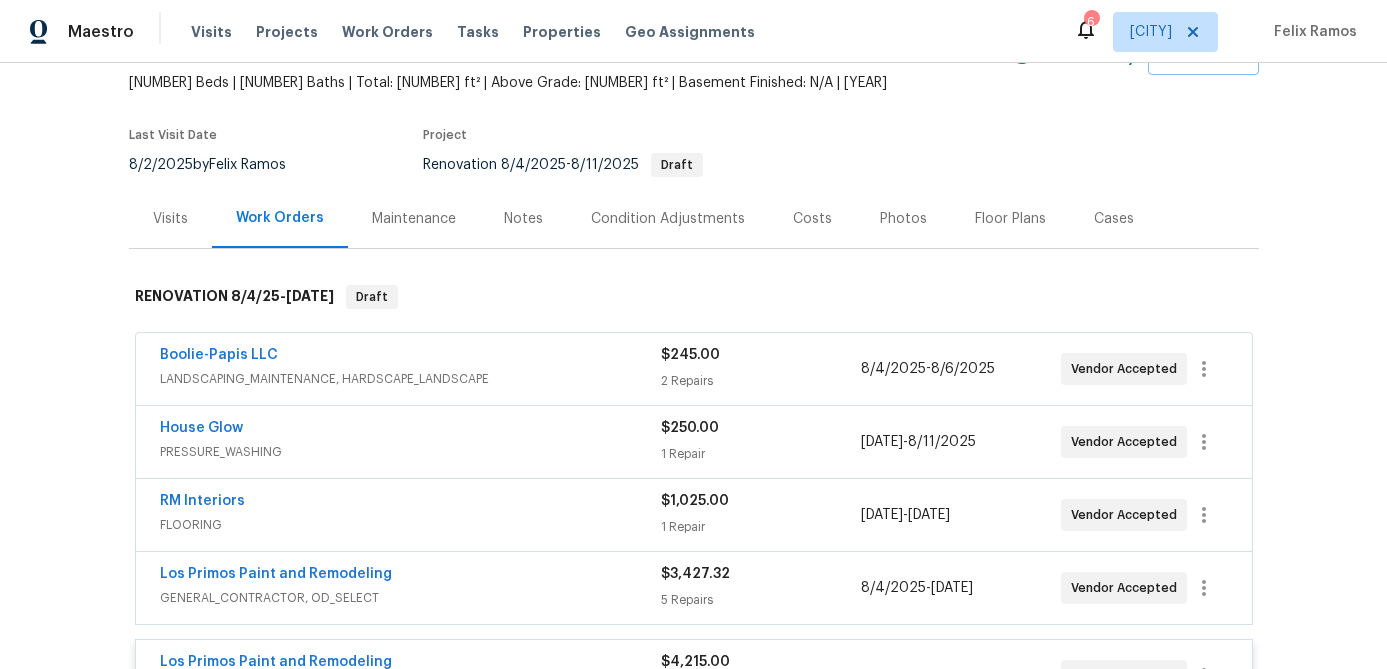 scroll, scrollTop: 0, scrollLeft: 0, axis: both 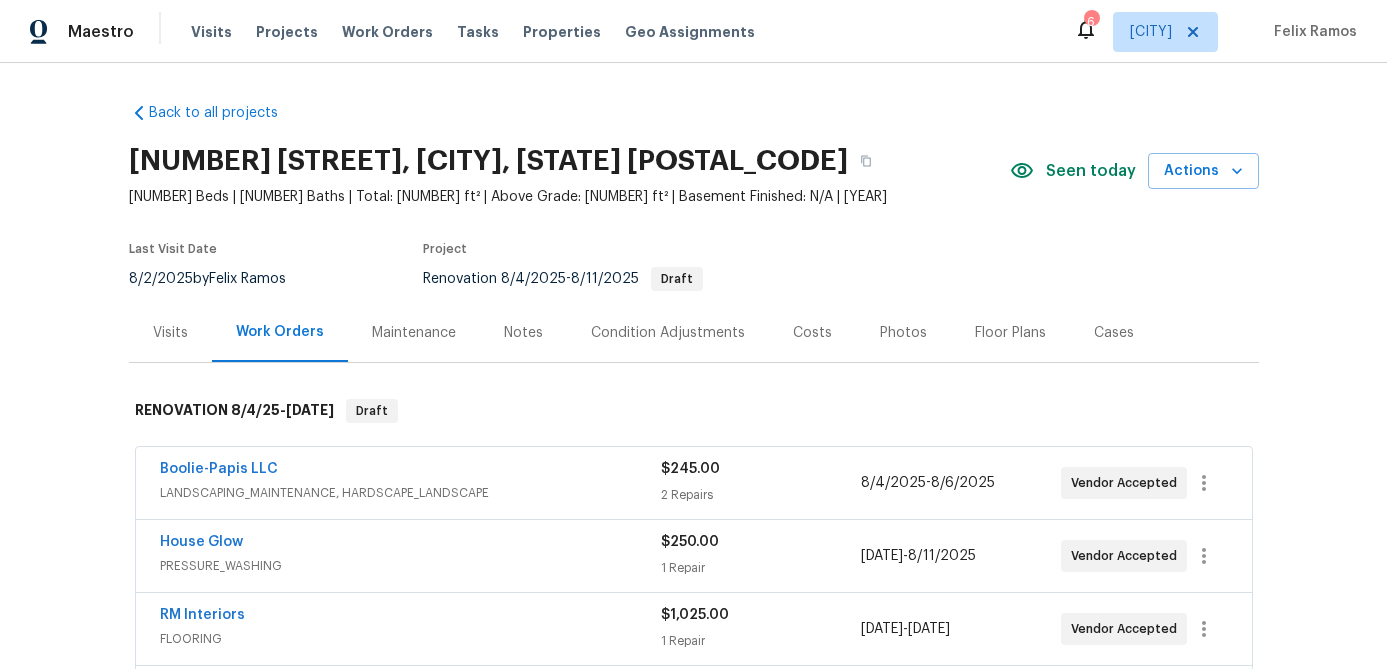 click on "Floor Plans" at bounding box center [1010, 332] 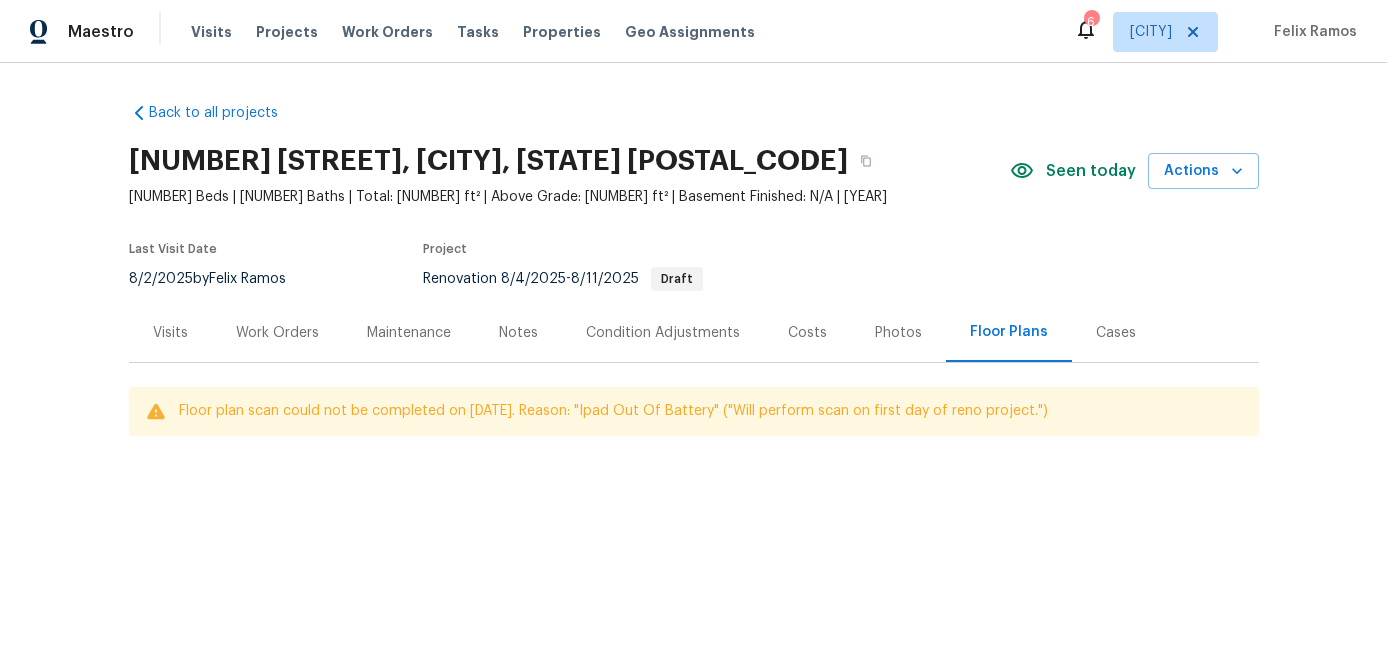 click on "Work Orders" at bounding box center [277, 333] 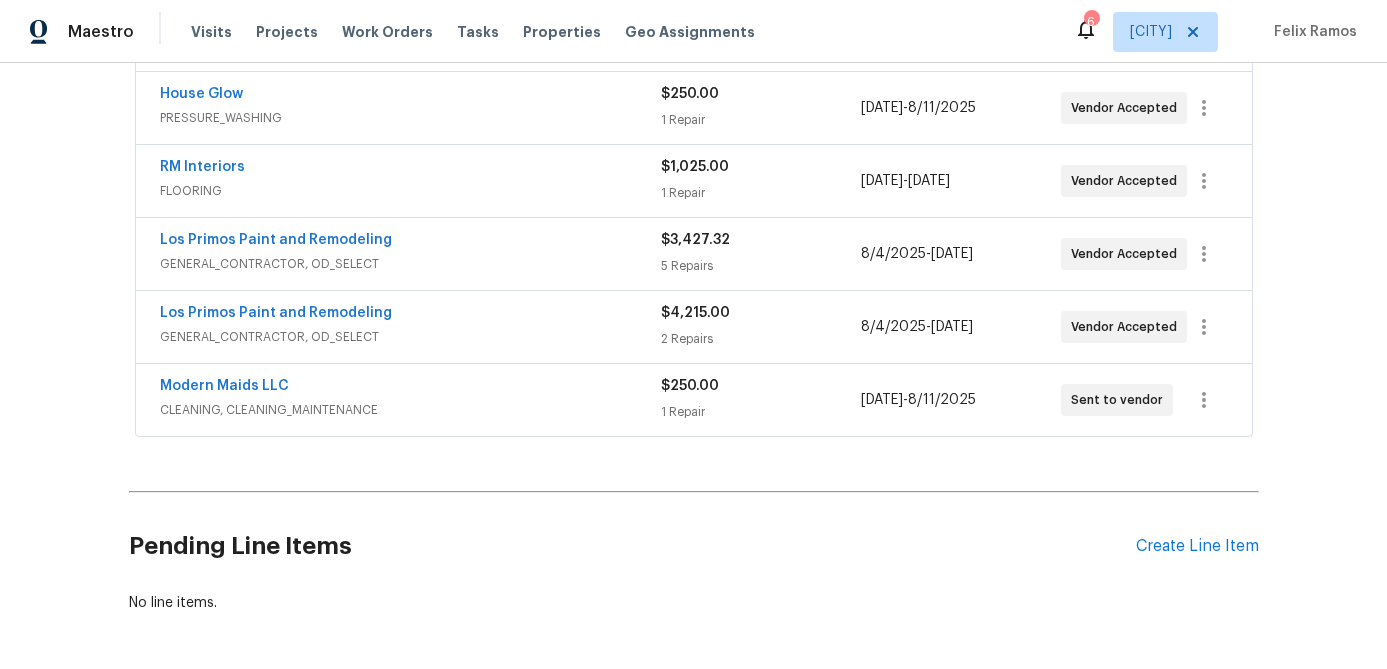 scroll, scrollTop: 455, scrollLeft: 0, axis: vertical 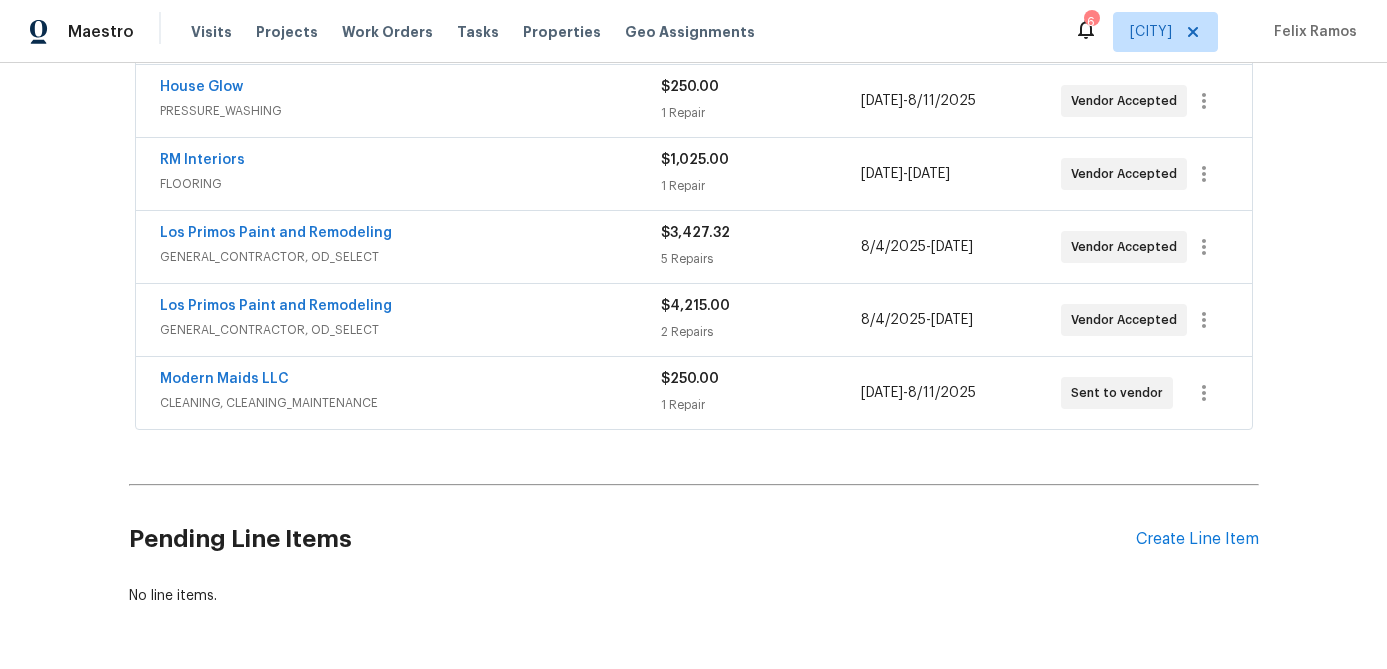 click on "FLOORING" at bounding box center (410, 184) 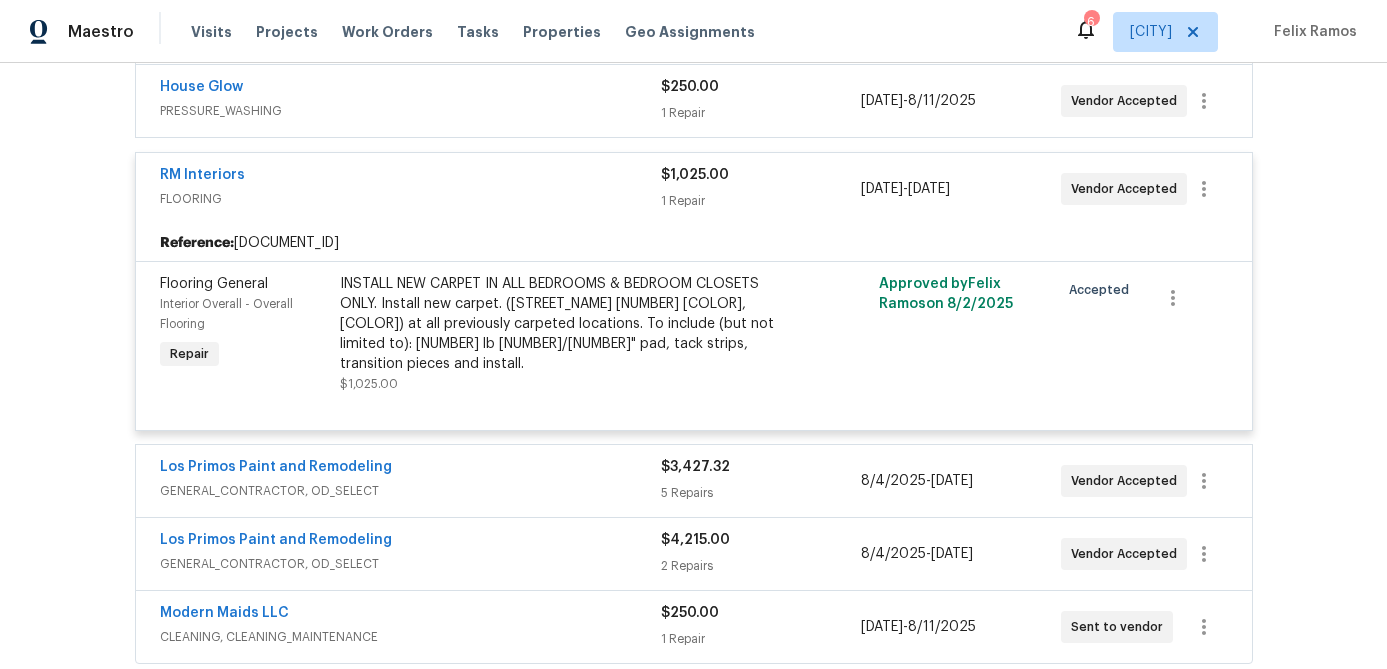 click on "INSTALL NEW CARPET IN ALL BEDROOMS & BEDROOM CLOSETS ONLY.
Install new carpet. (Bodenger Way 749 Bird Bath, Beige) at all previously carpeted locations. To include (but not limited to): 6 lb 3/8" pad, tack strips, transition pieces and install." at bounding box center (559, 324) 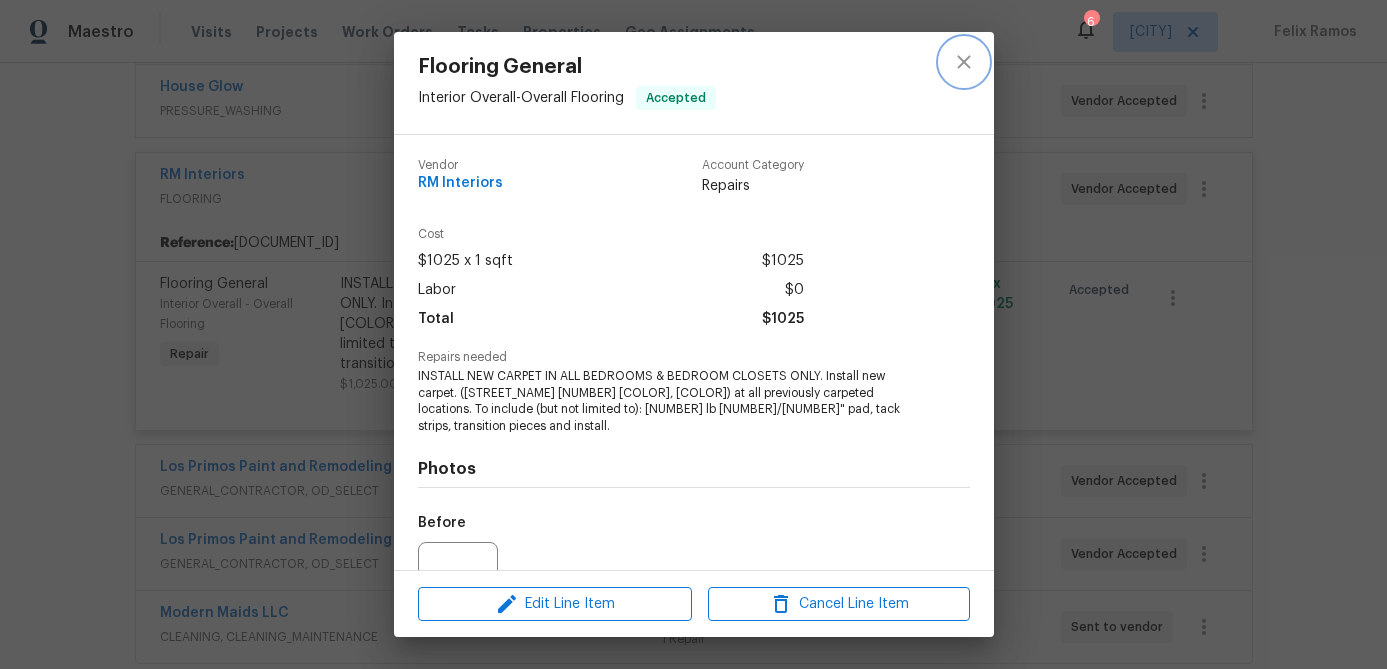 click 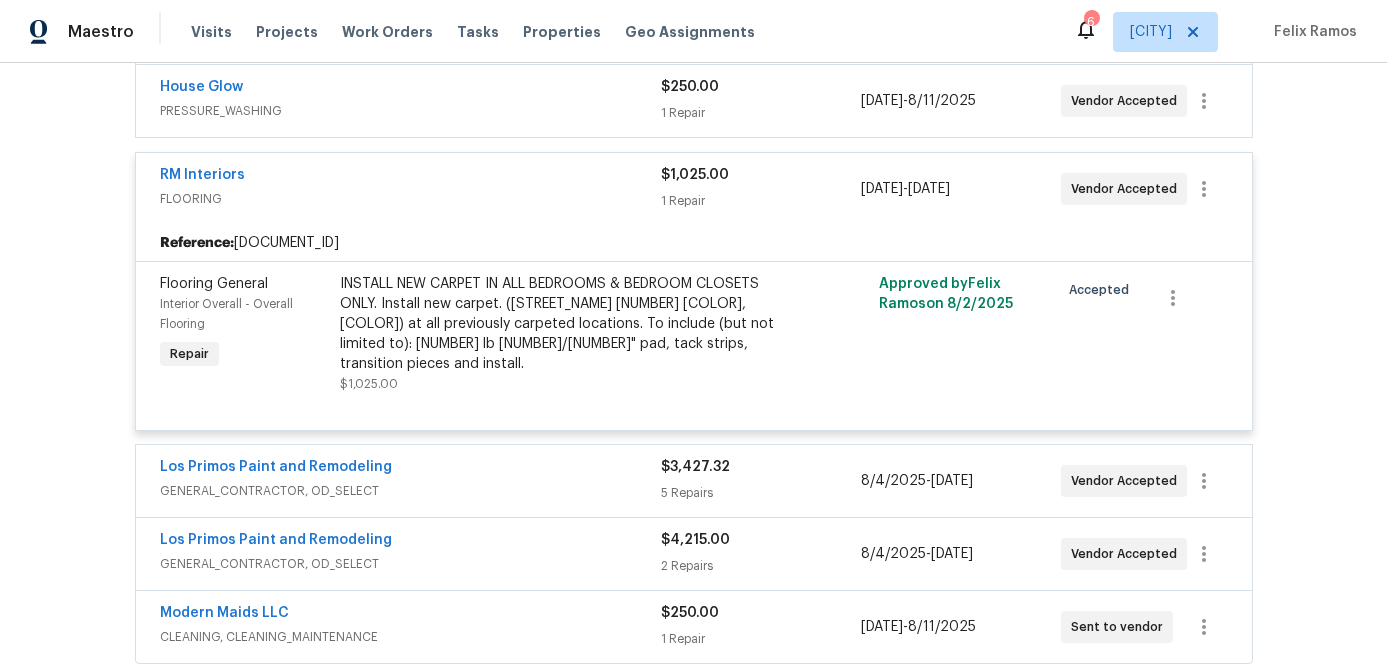 click on "RM Interiors" at bounding box center [410, 177] 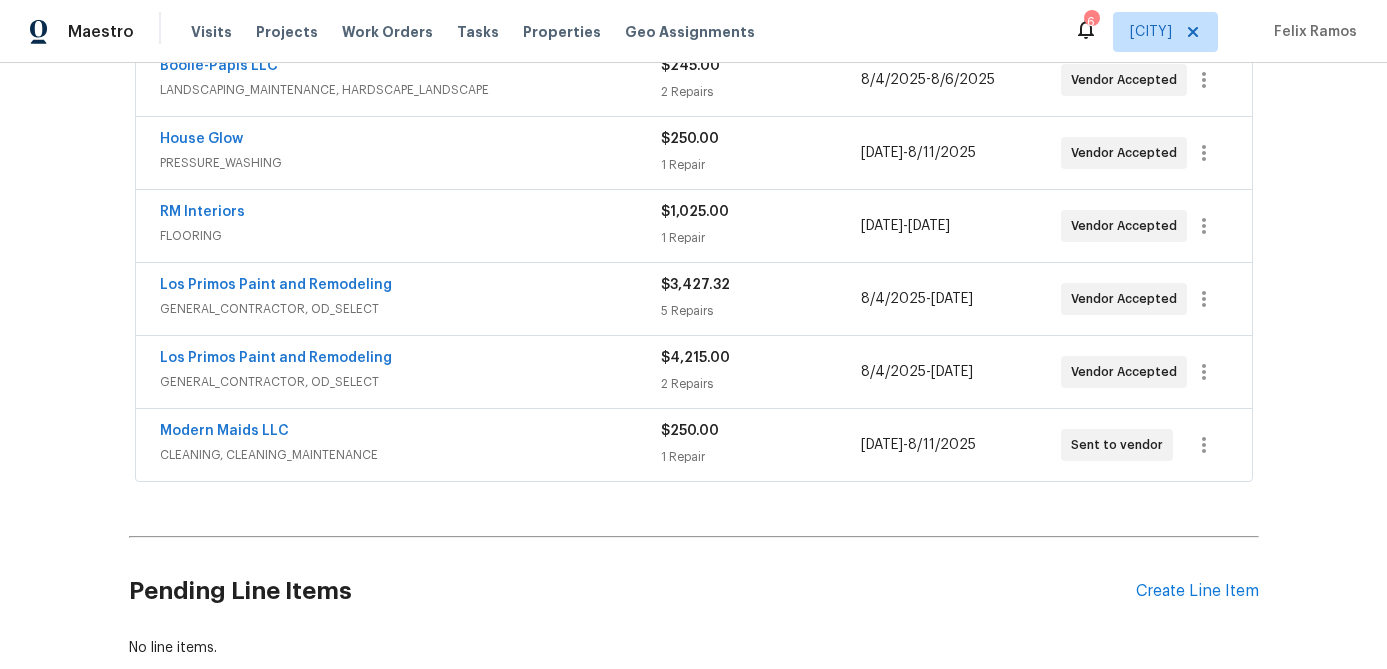 scroll, scrollTop: 0, scrollLeft: 0, axis: both 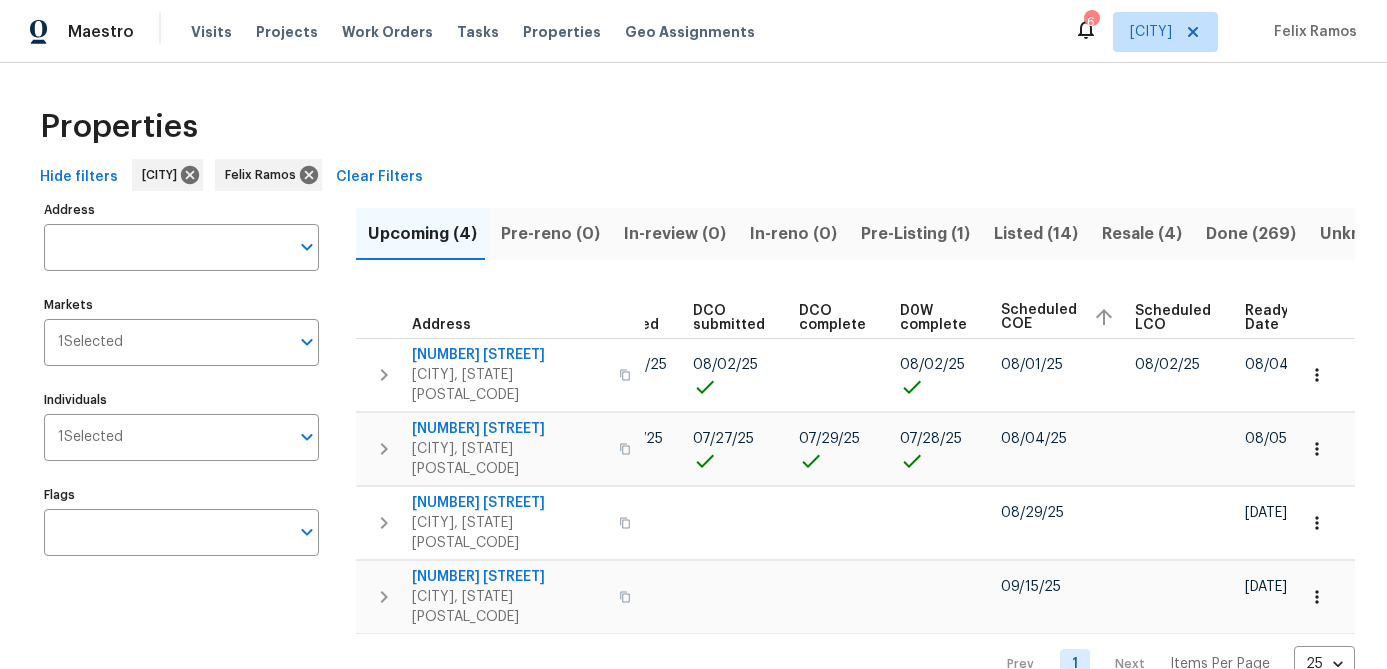 click on "Pre-Listing (1)" at bounding box center (915, 234) 